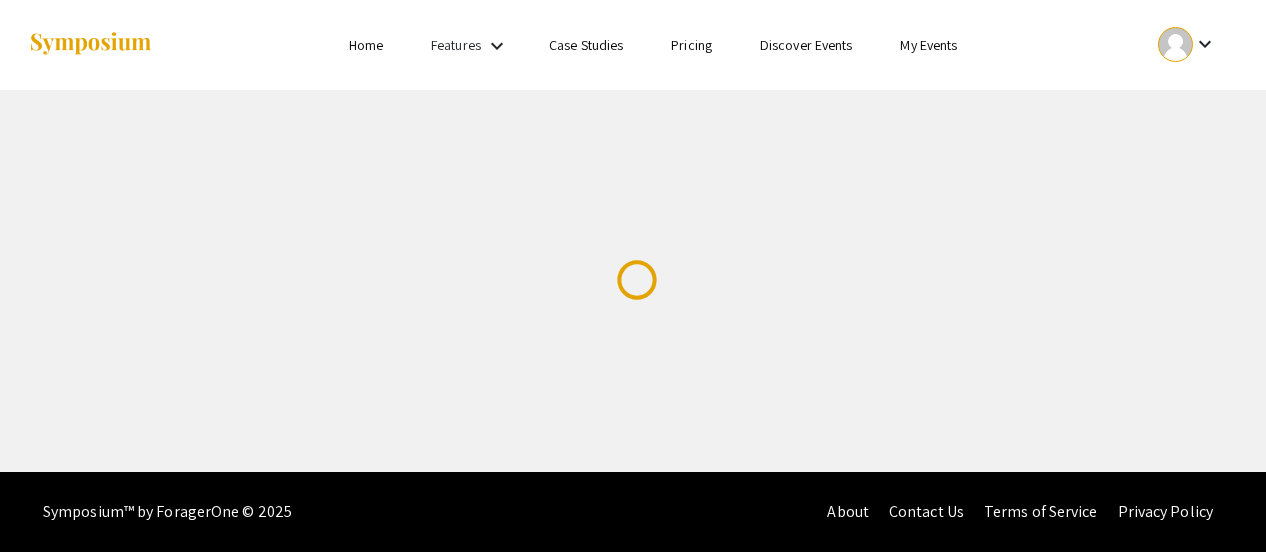 scroll, scrollTop: 0, scrollLeft: 0, axis: both 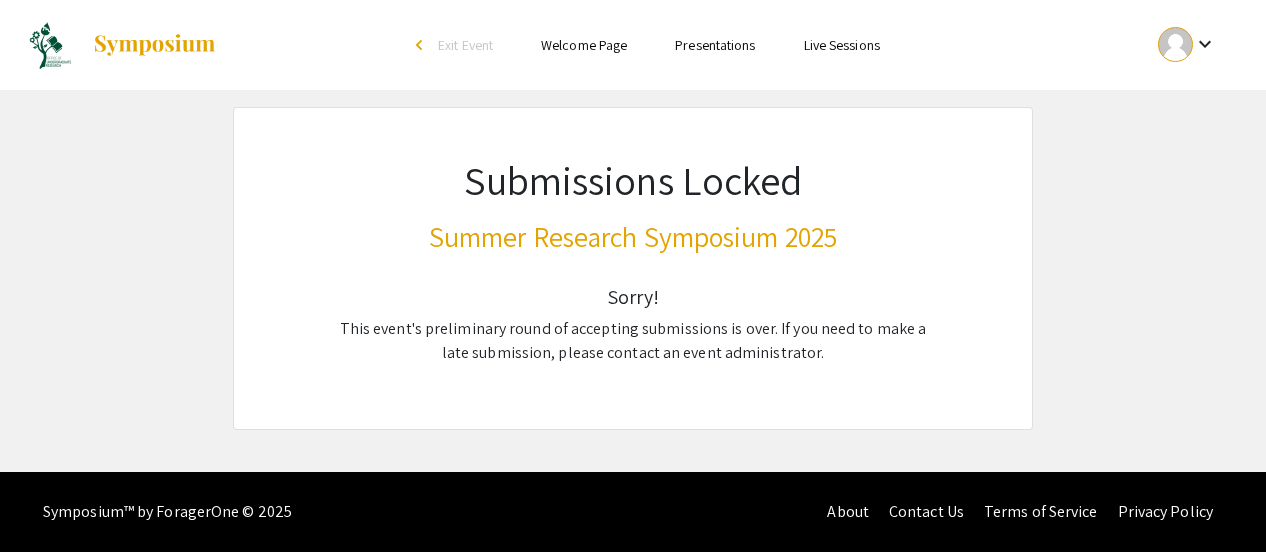 click at bounding box center (154, 45) 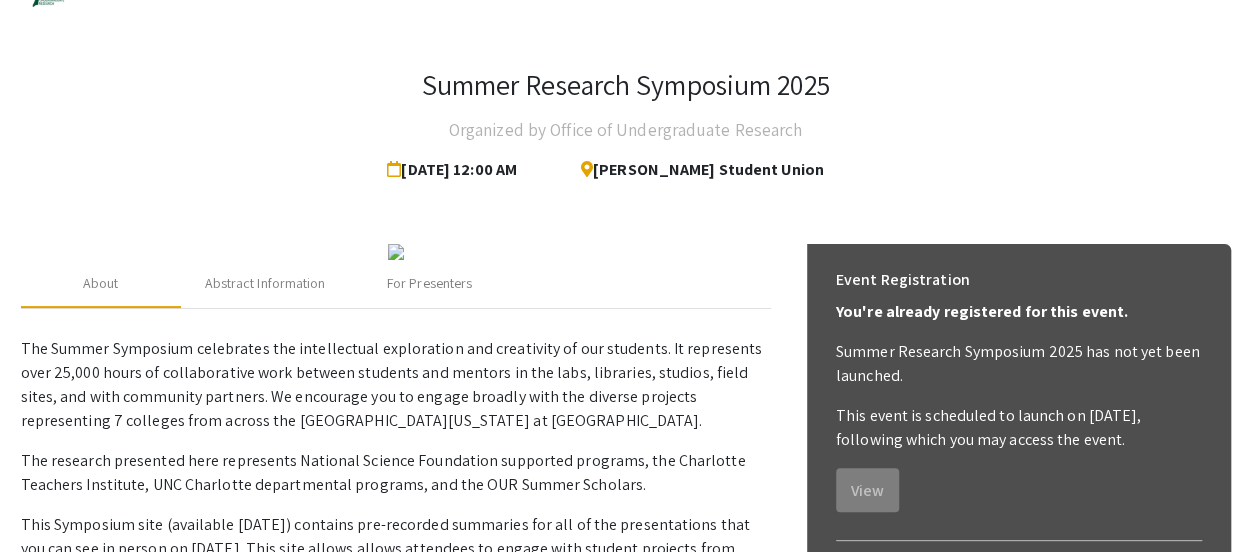 scroll, scrollTop: 0, scrollLeft: 0, axis: both 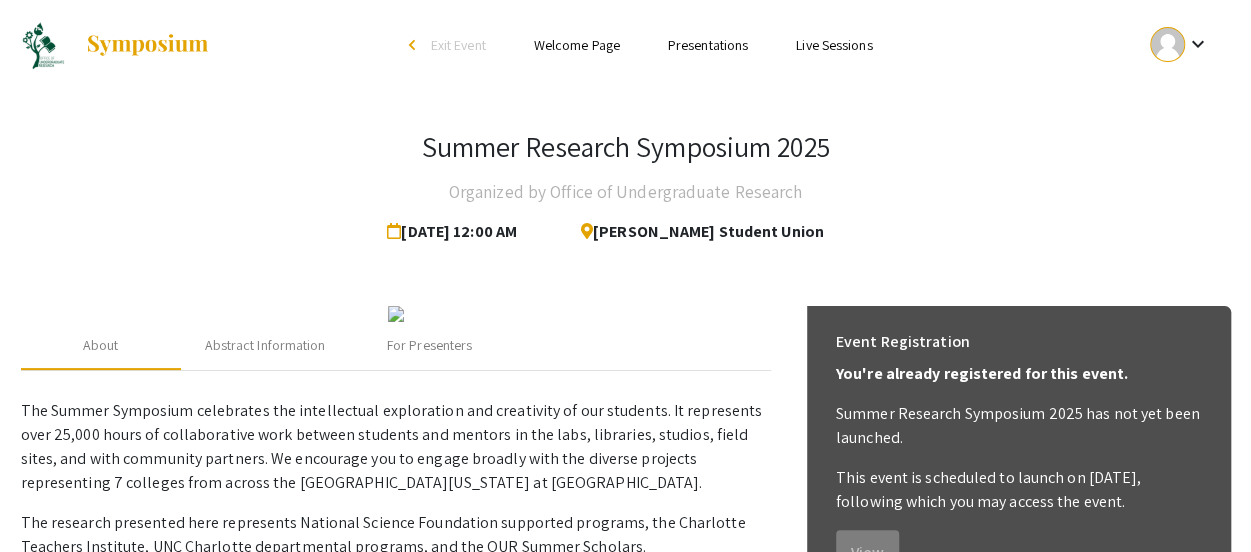 click on "Presentations" at bounding box center [708, 45] 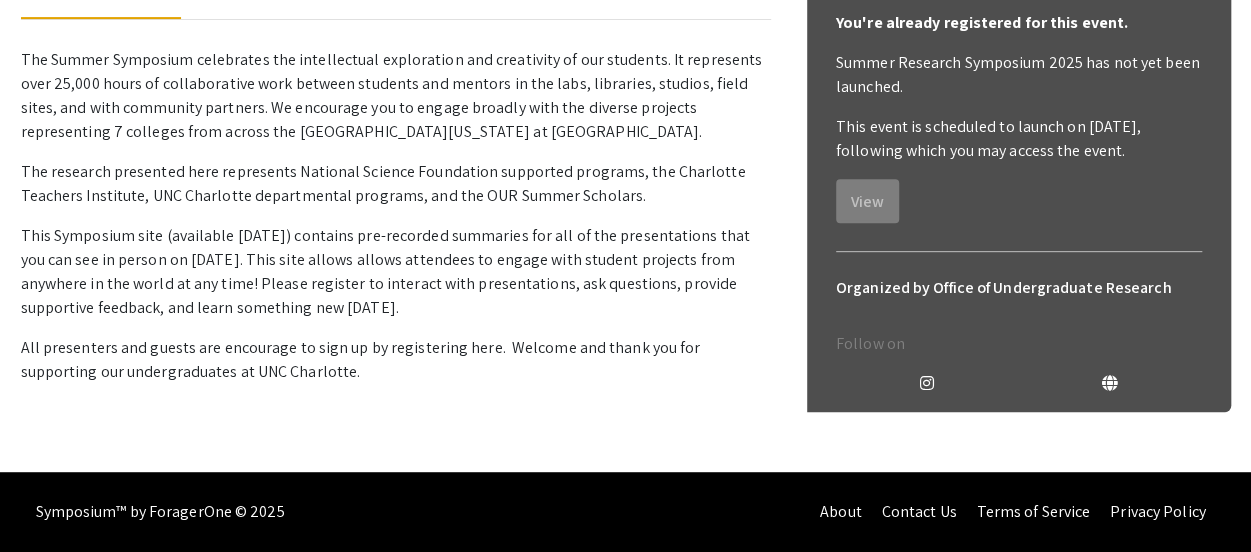 scroll, scrollTop: 575, scrollLeft: 0, axis: vertical 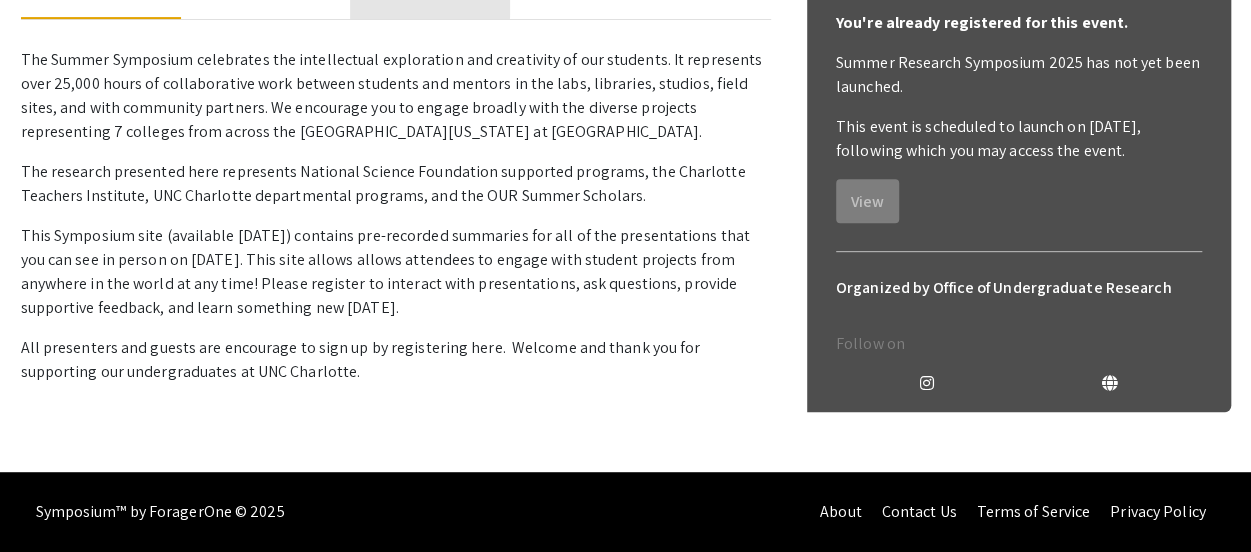 click on "For Presenters" at bounding box center [429, -6] 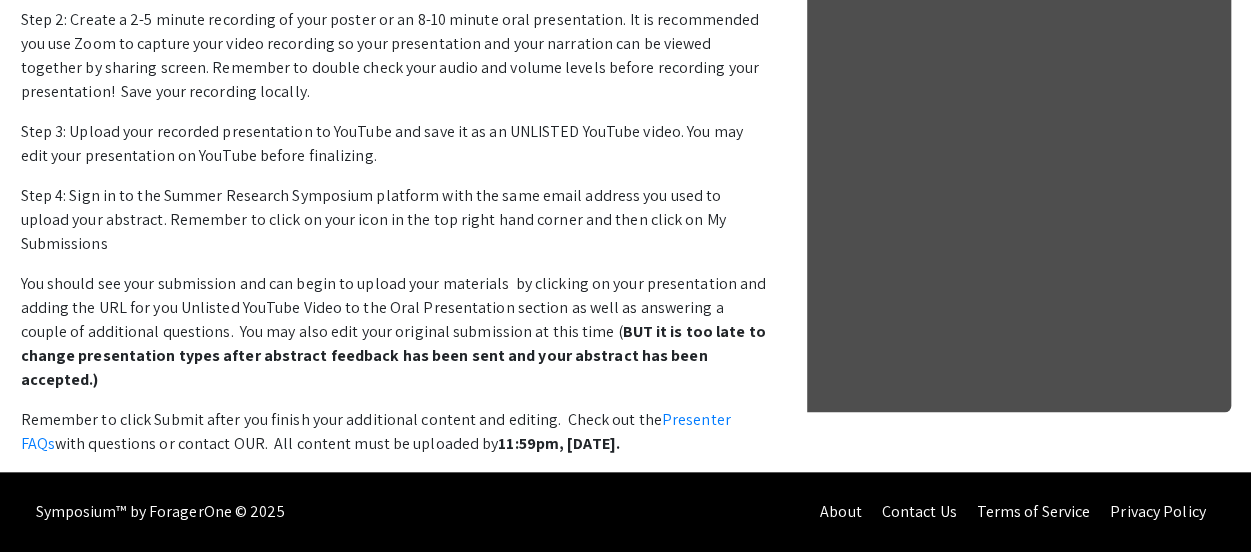 scroll, scrollTop: 891, scrollLeft: 0, axis: vertical 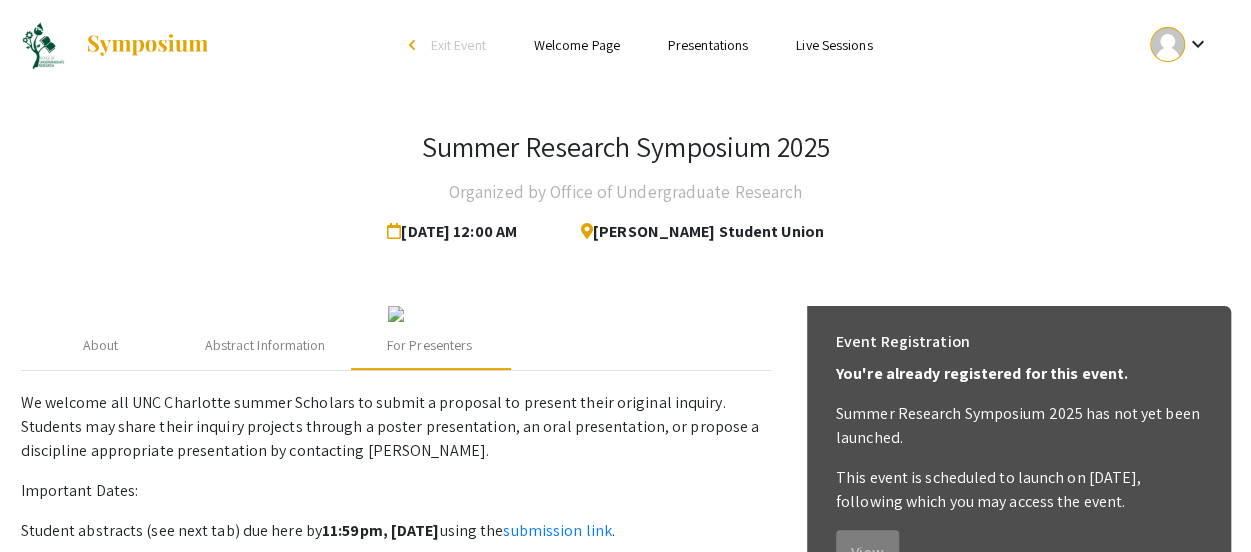 click on "Presentations" at bounding box center [708, 45] 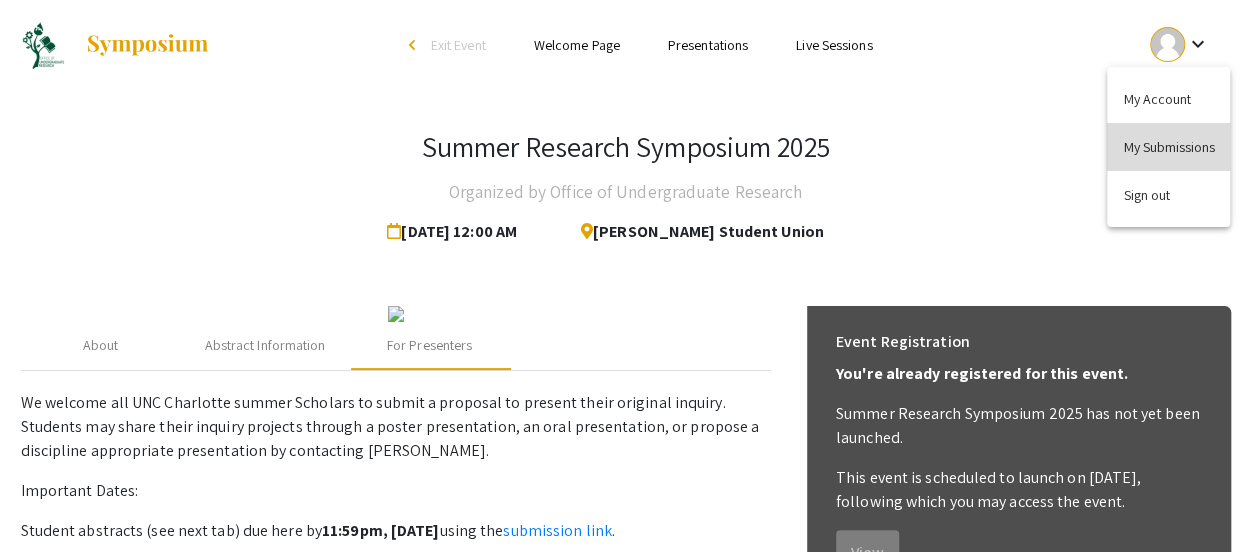 click on "My Submissions" at bounding box center (1168, 147) 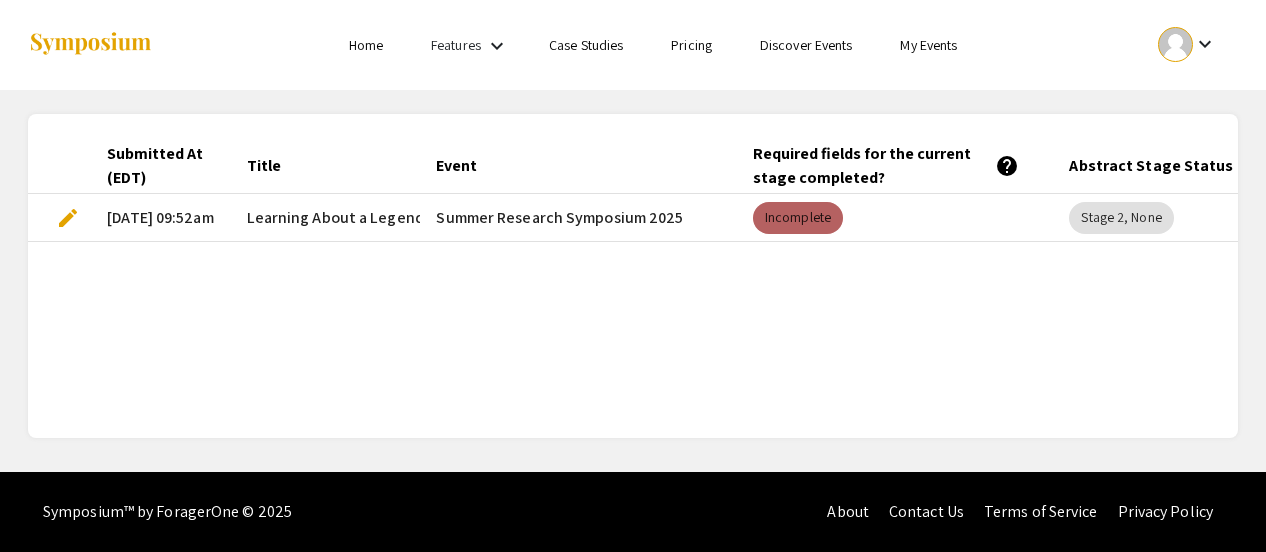 click on "Incomplete" at bounding box center (798, 218) 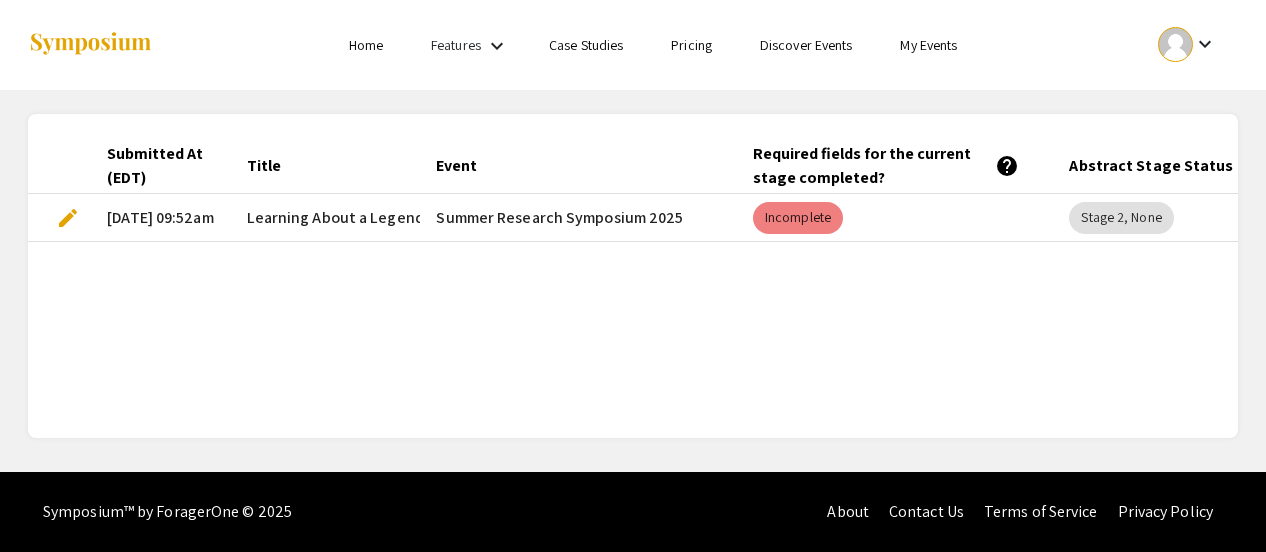 drag, startPoint x: 804, startPoint y: 397, endPoint x: 1069, endPoint y: 418, distance: 265.83078 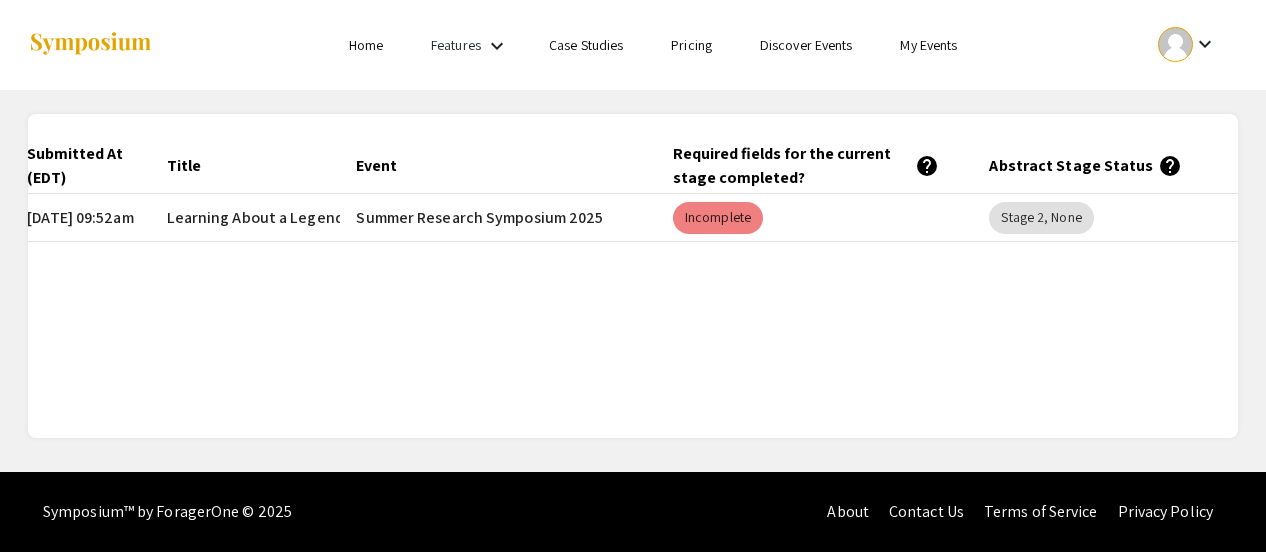 scroll, scrollTop: 0, scrollLeft: 132, axis: horizontal 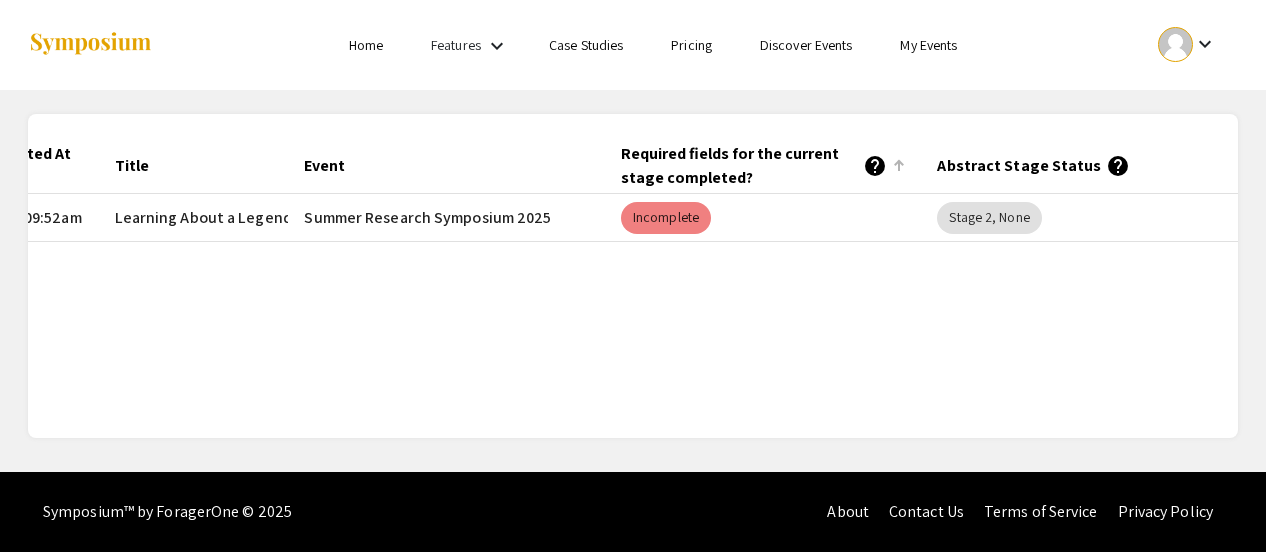 click on "Required fields for the current stage completed?   help" 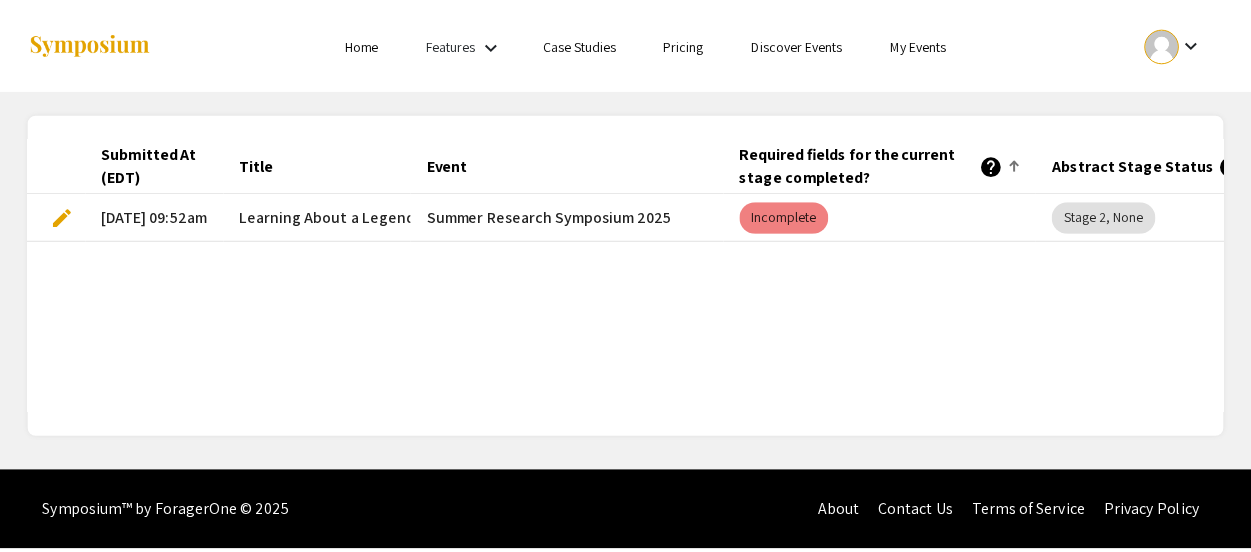 scroll, scrollTop: 0, scrollLeft: 0, axis: both 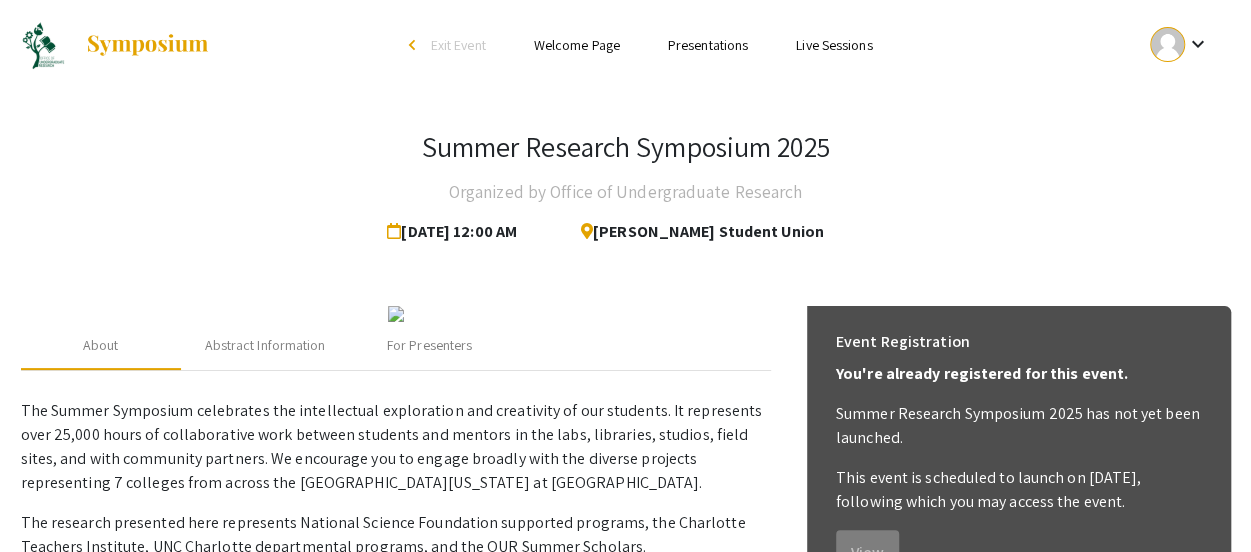 click on "Presentations" at bounding box center [708, 45] 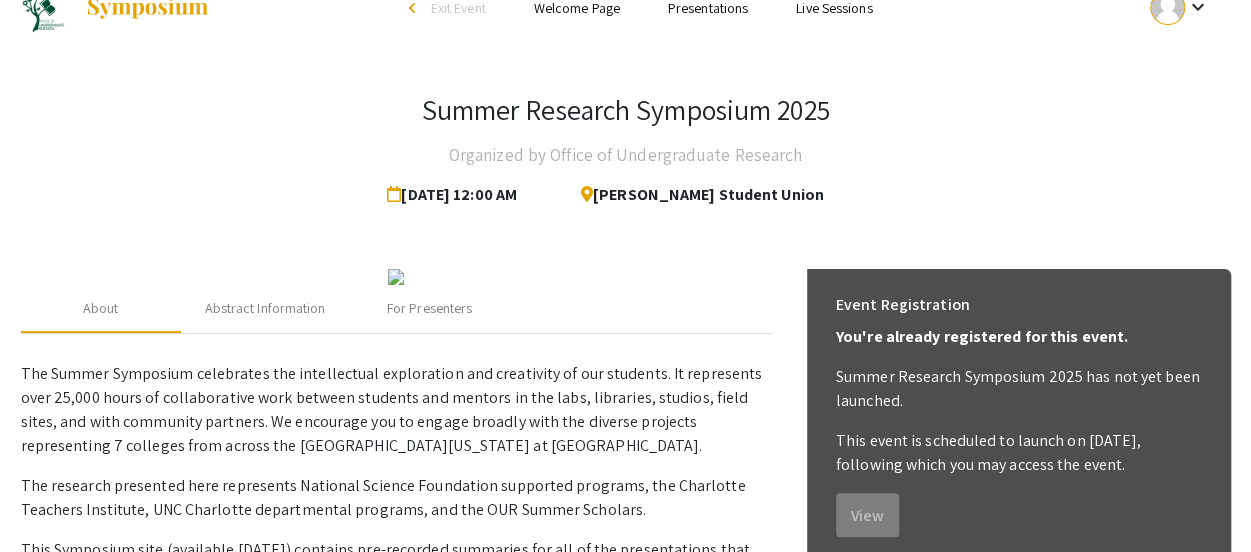 scroll, scrollTop: 0, scrollLeft: 0, axis: both 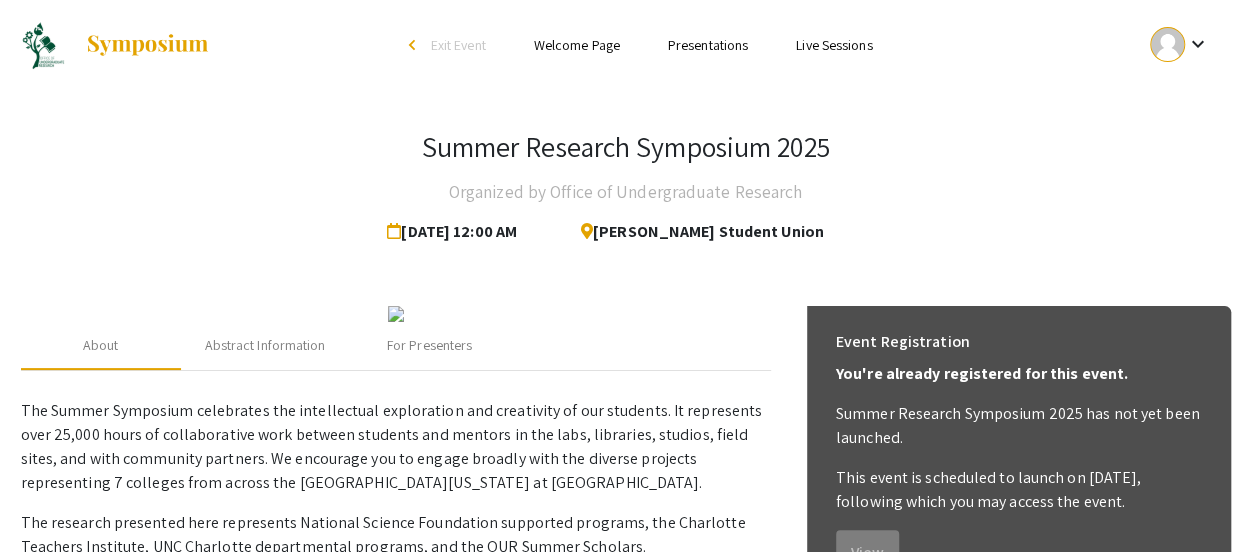 click on "Presentations" at bounding box center [708, 45] 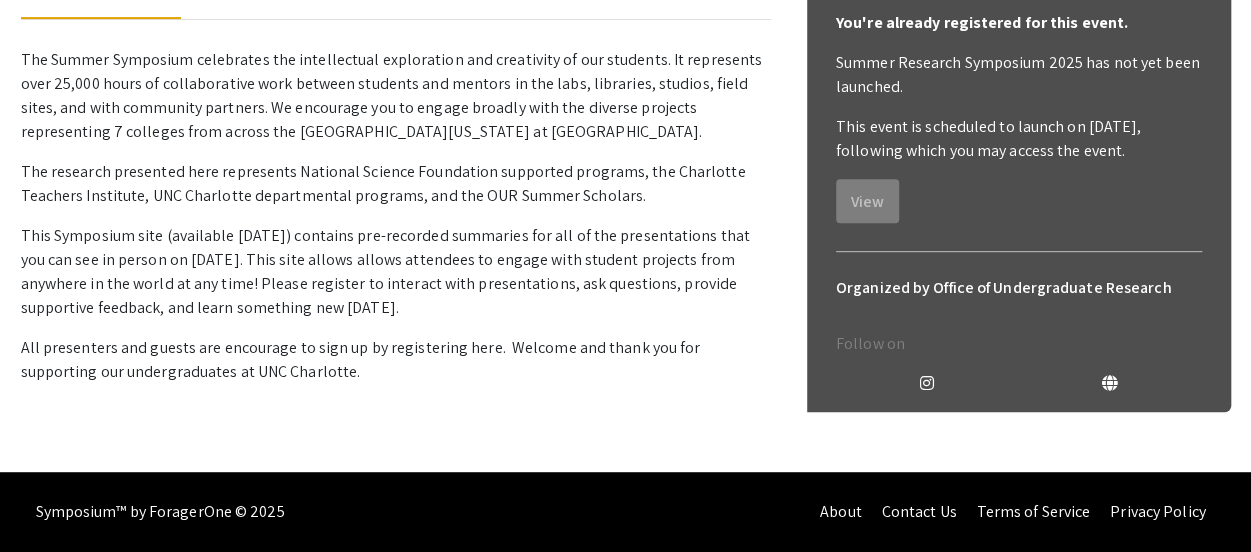 scroll, scrollTop: 507, scrollLeft: 0, axis: vertical 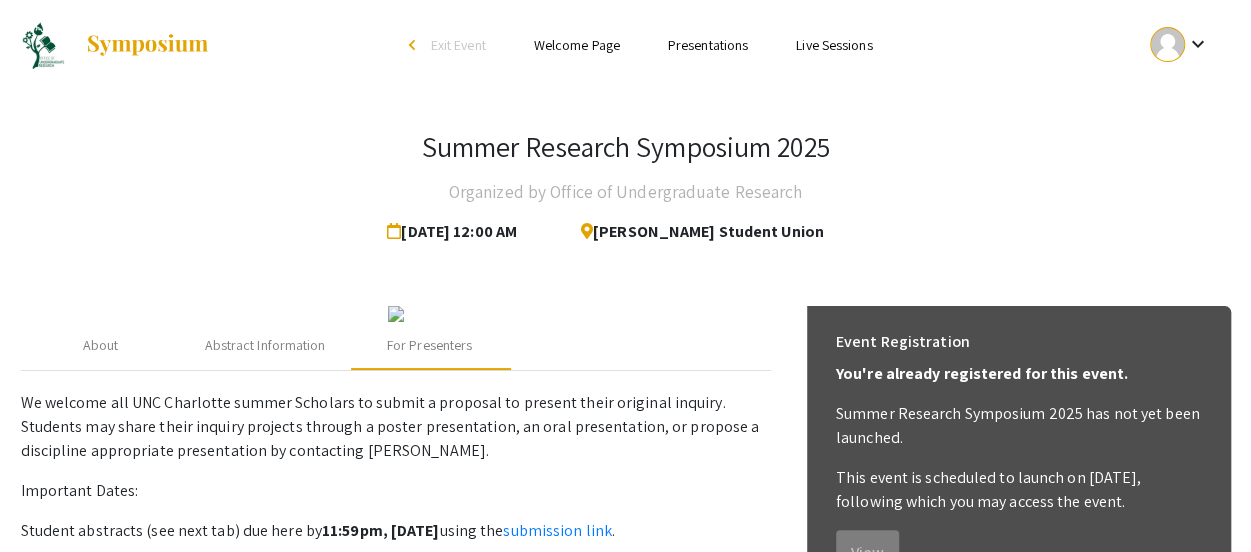 click at bounding box center [1167, 44] 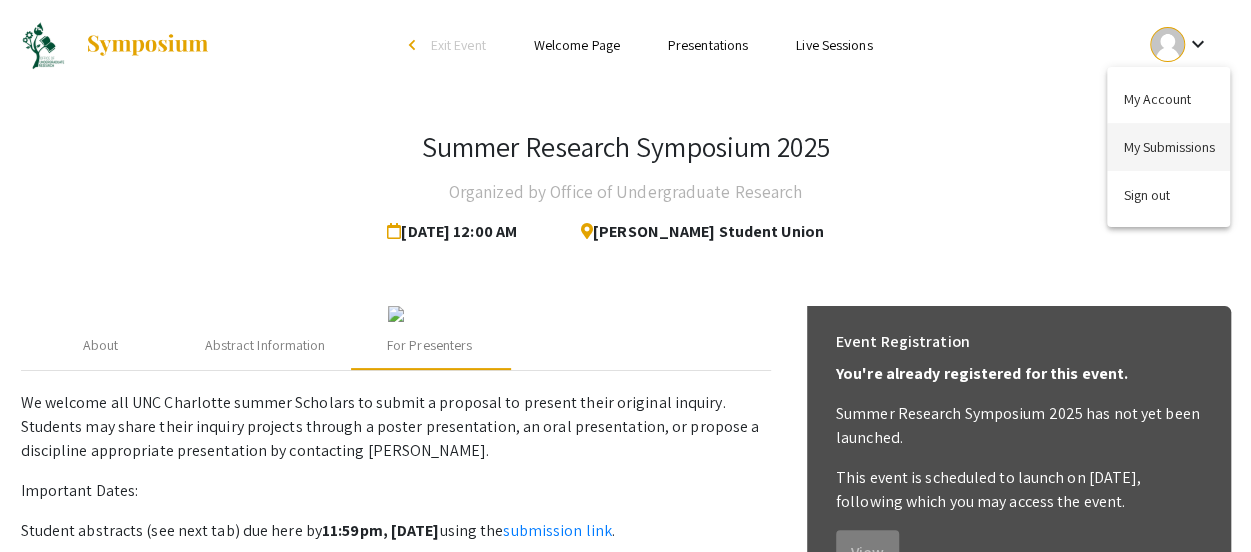 click on "My Submissions" at bounding box center [1168, 147] 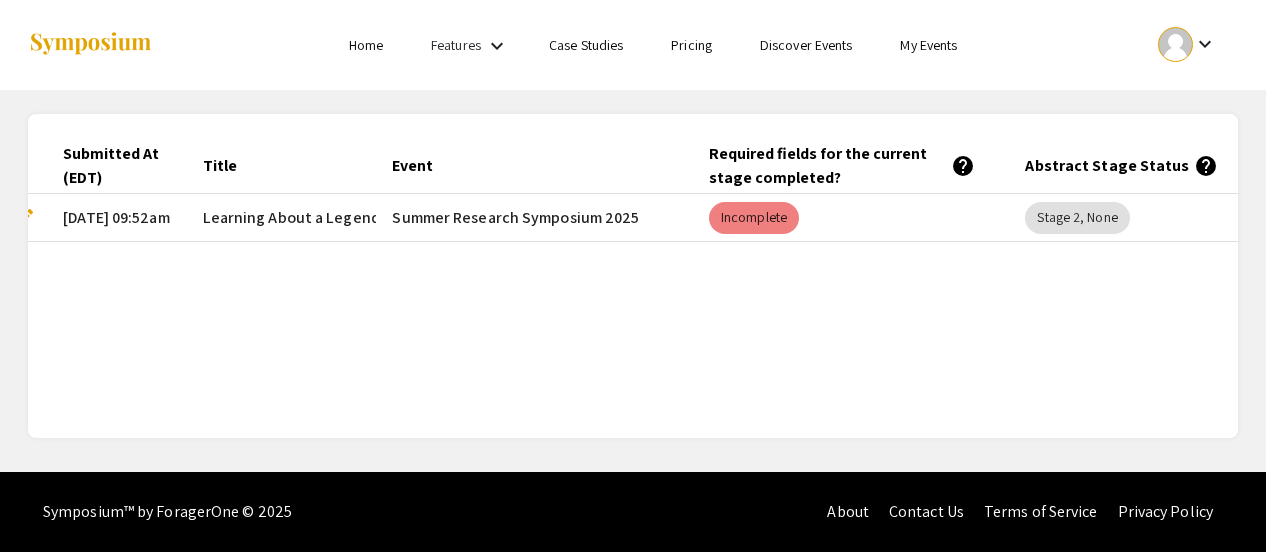 scroll, scrollTop: 0, scrollLeft: 43, axis: horizontal 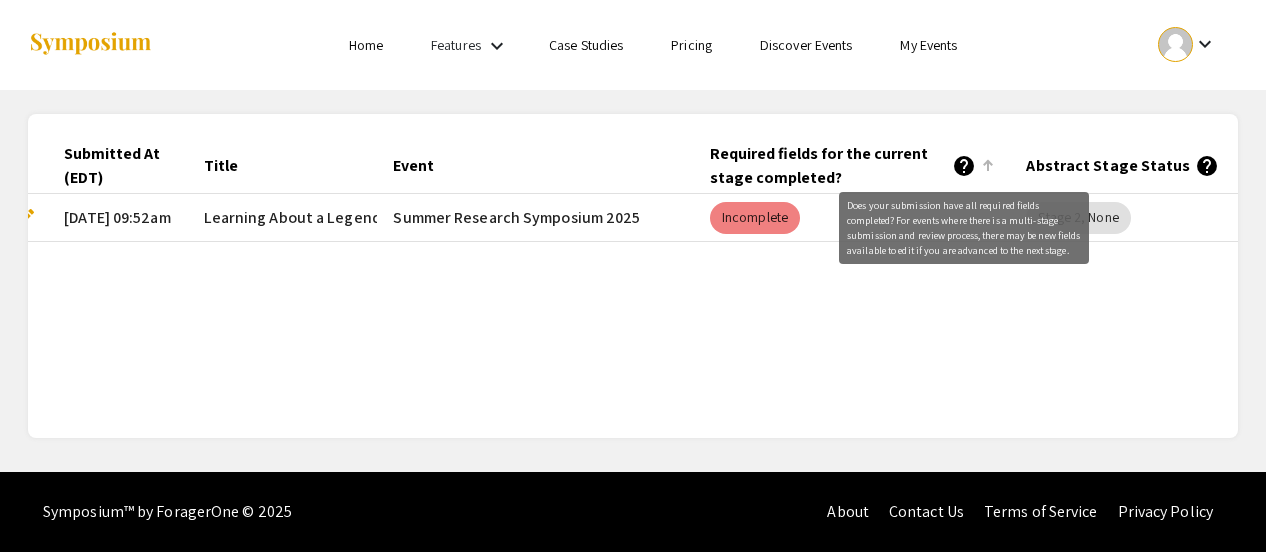 click on "help" 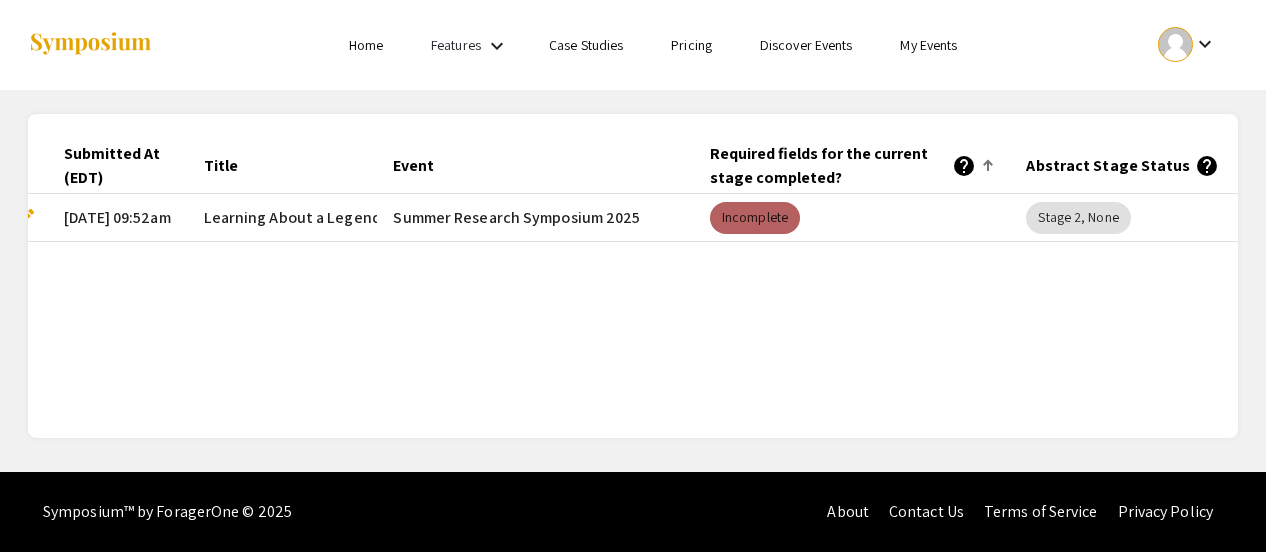 click on "Incomplete" at bounding box center (755, 218) 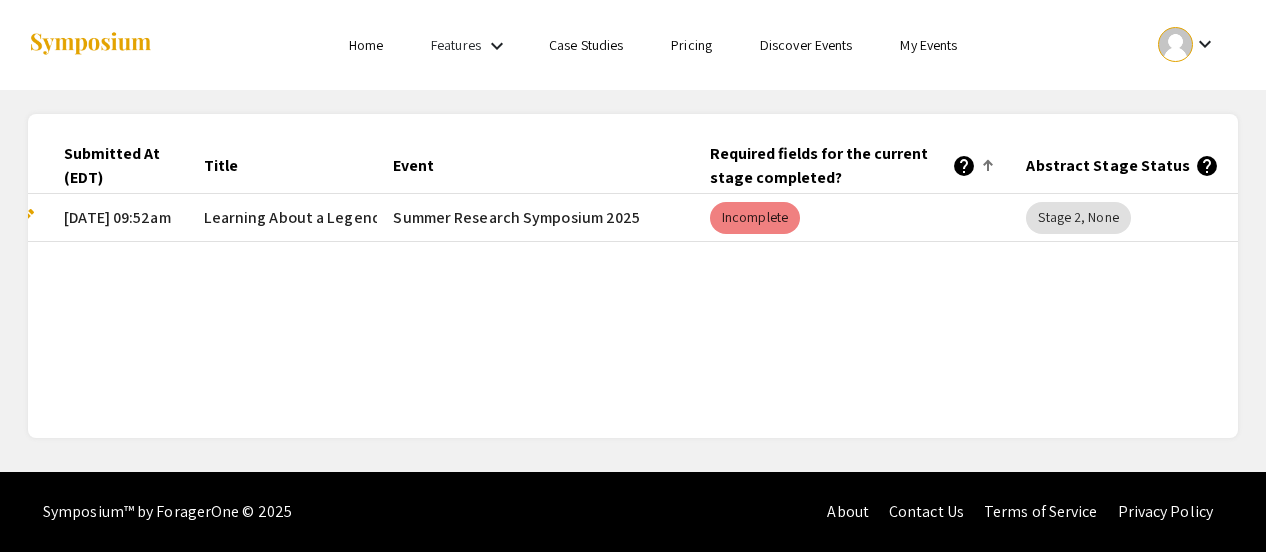 drag, startPoint x: 768, startPoint y: 220, endPoint x: 757, endPoint y: 313, distance: 93.64828 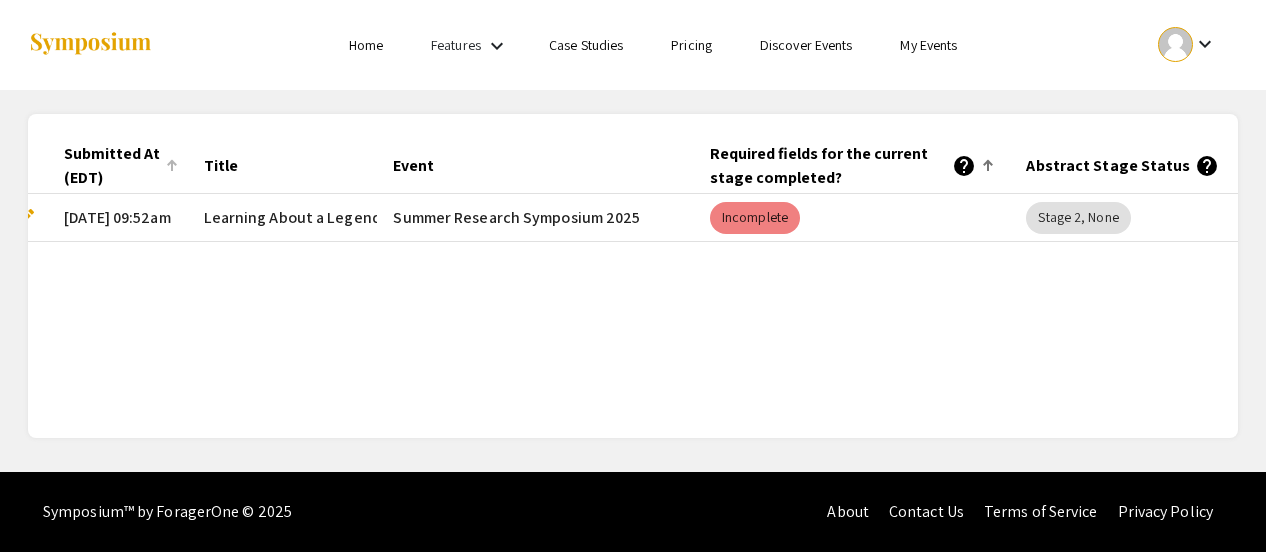 click on "Submitted At (EDT)" 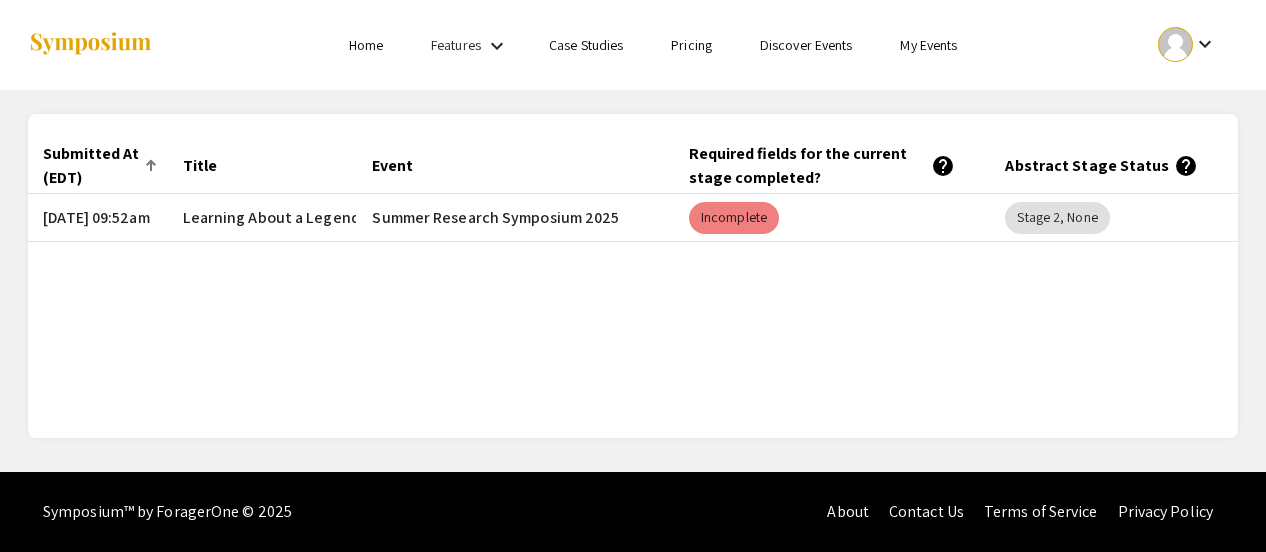 scroll, scrollTop: 0, scrollLeft: 83, axis: horizontal 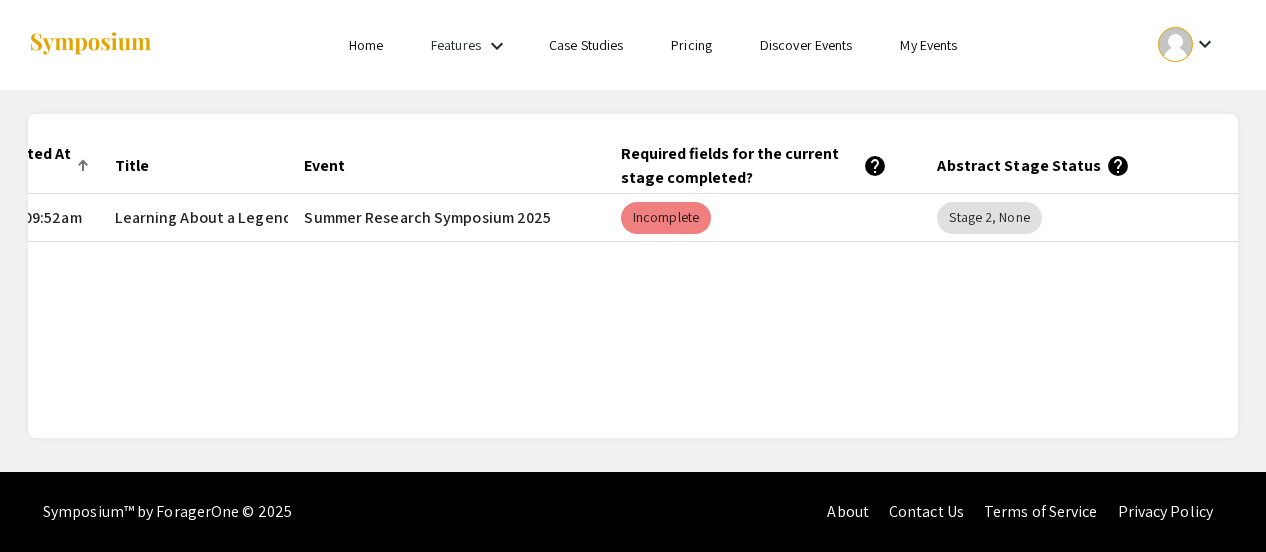drag, startPoint x: 1032, startPoint y: 396, endPoint x: 1252, endPoint y: 407, distance: 220.27483 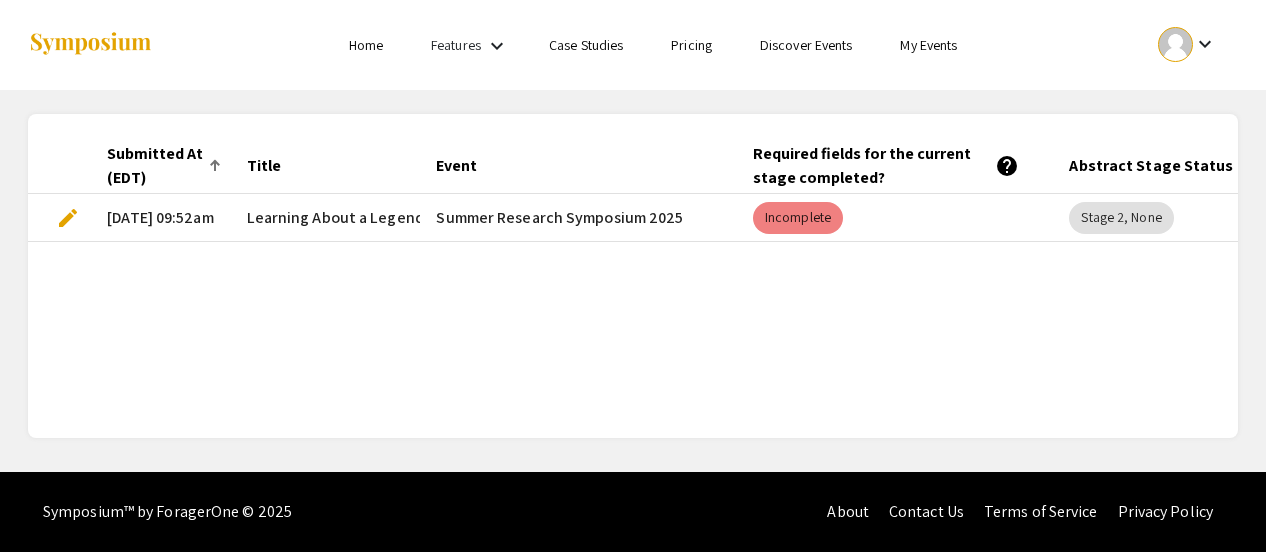 scroll, scrollTop: 0, scrollLeft: 0, axis: both 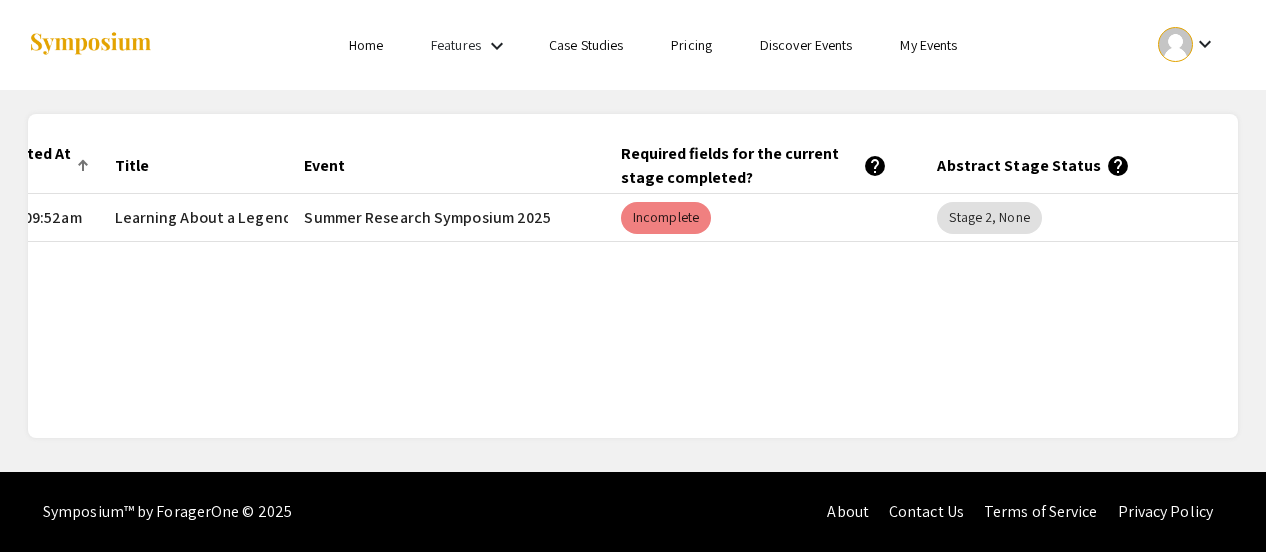 click on "Submitted At (EDT) Title Event Required fields for the current stage completed?   help  Abstract Stage Status   help   edit  [DATE] 09:52am Learning About a Legend: The Impact of [PERSON_NAME]"Get into Good Trouble, Necessary Trouble"- [PERSON_NAME]  Summer Research Symposium 2025   Incomplete   Stage 2, None" 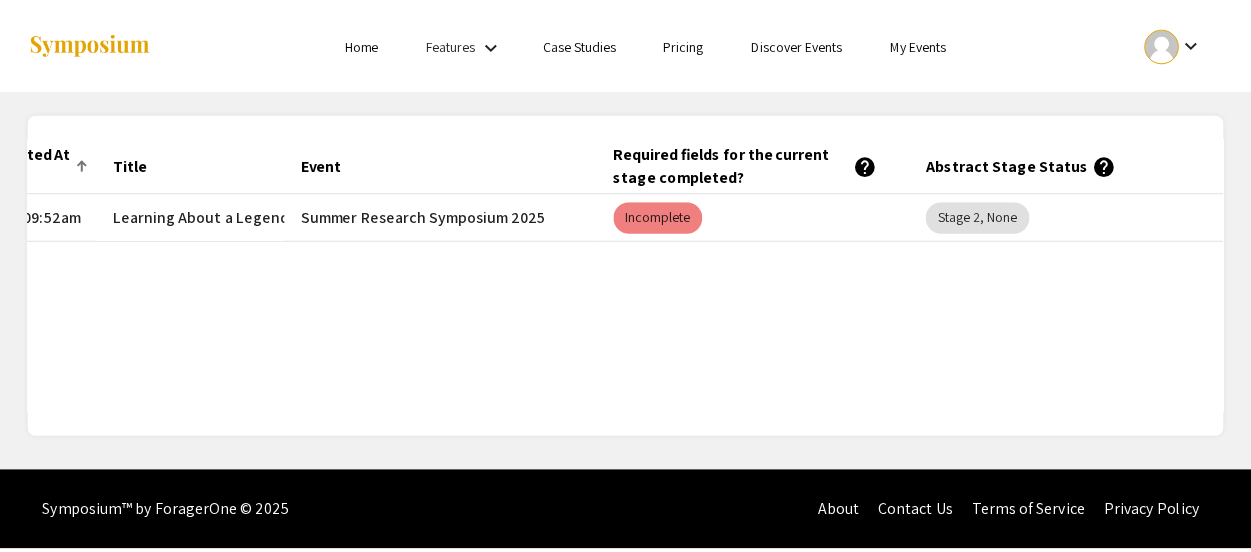 scroll, scrollTop: 0, scrollLeft: 0, axis: both 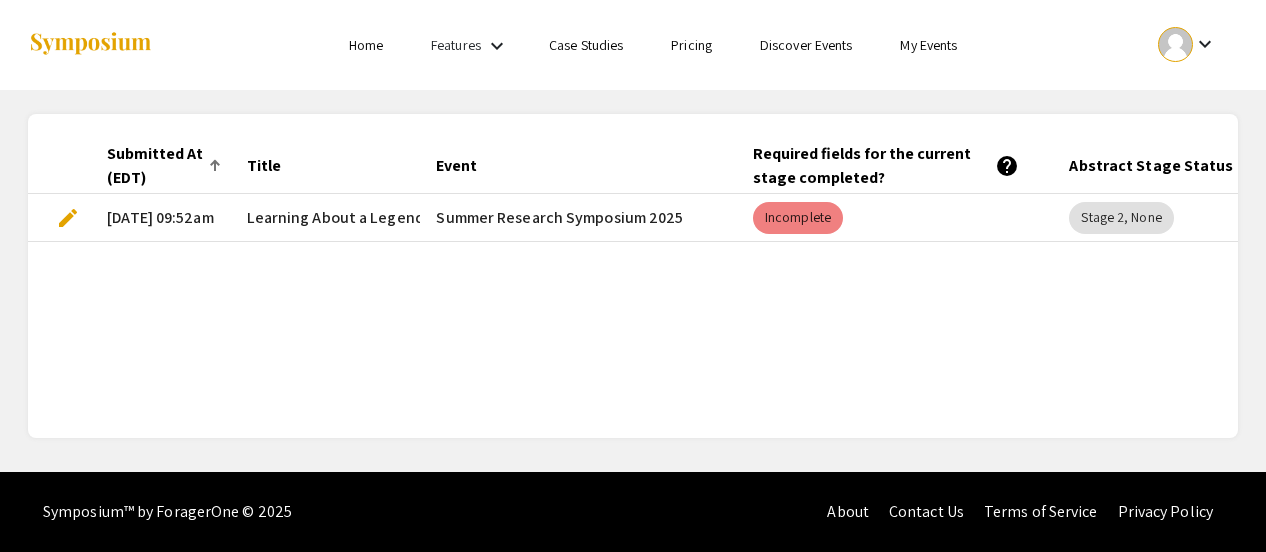 click on "edit" at bounding box center (68, 218) 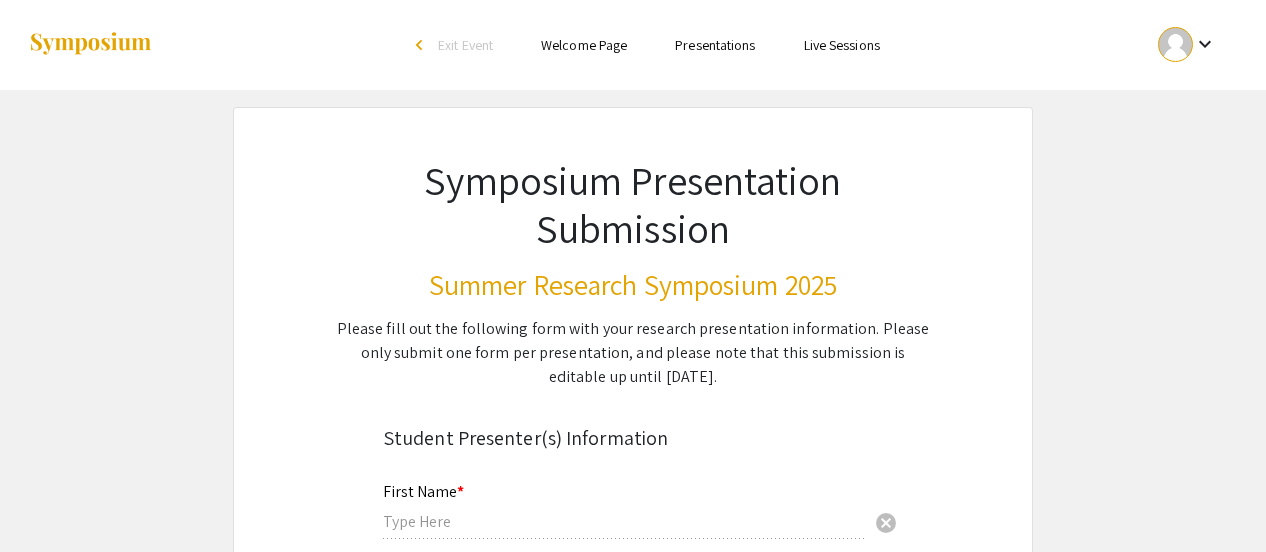 type on "[PERSON_NAME]" 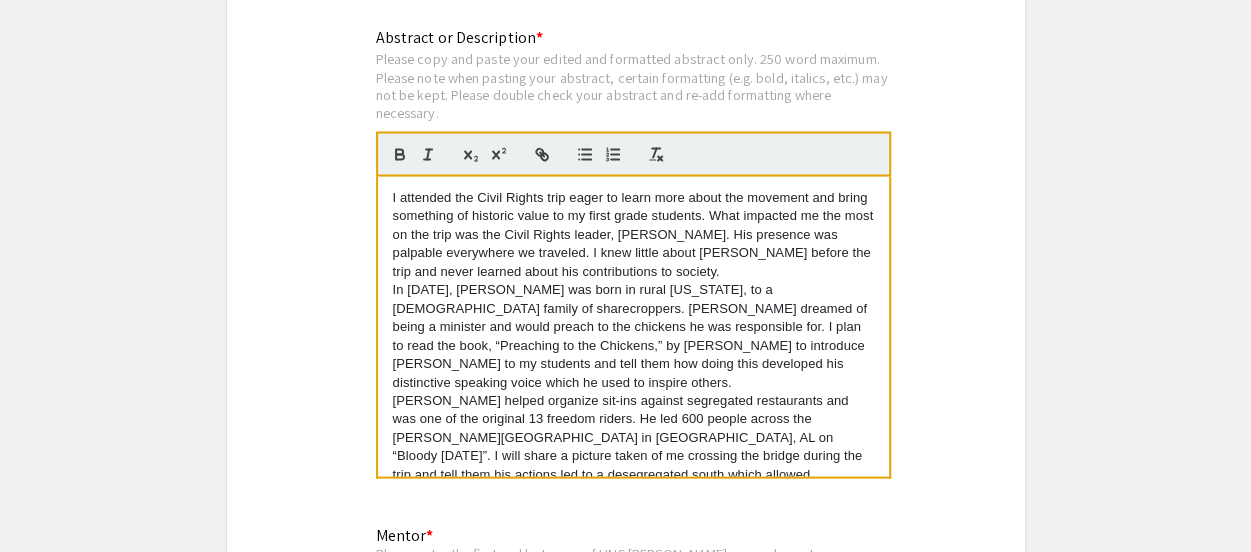 scroll, scrollTop: 1820, scrollLeft: 0, axis: vertical 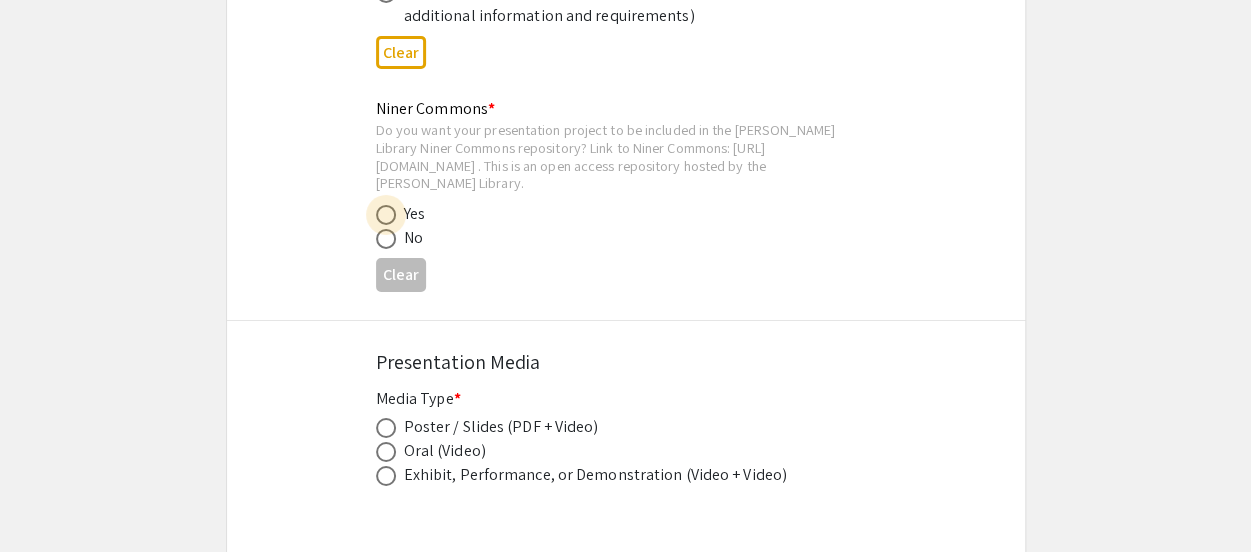 click at bounding box center (386, 215) 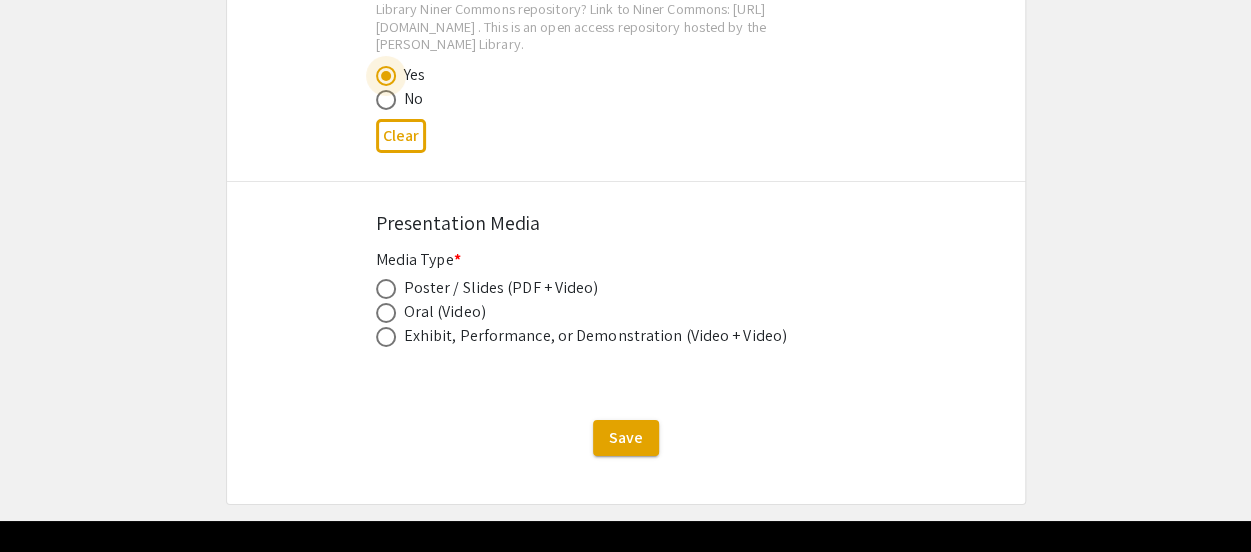 scroll, scrollTop: 3461, scrollLeft: 0, axis: vertical 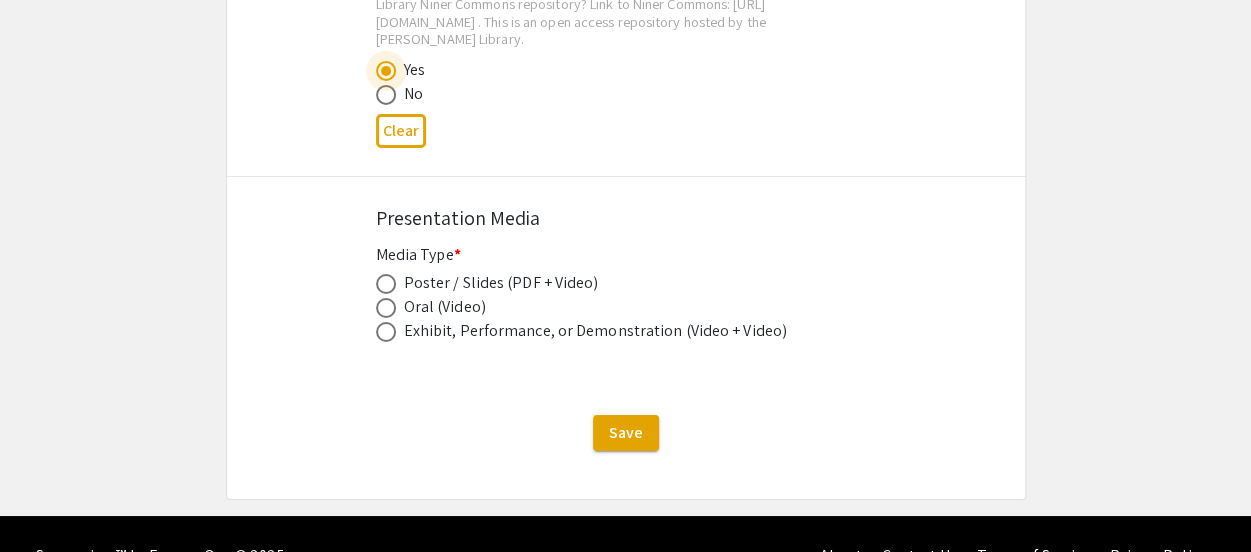 click at bounding box center (386, 284) 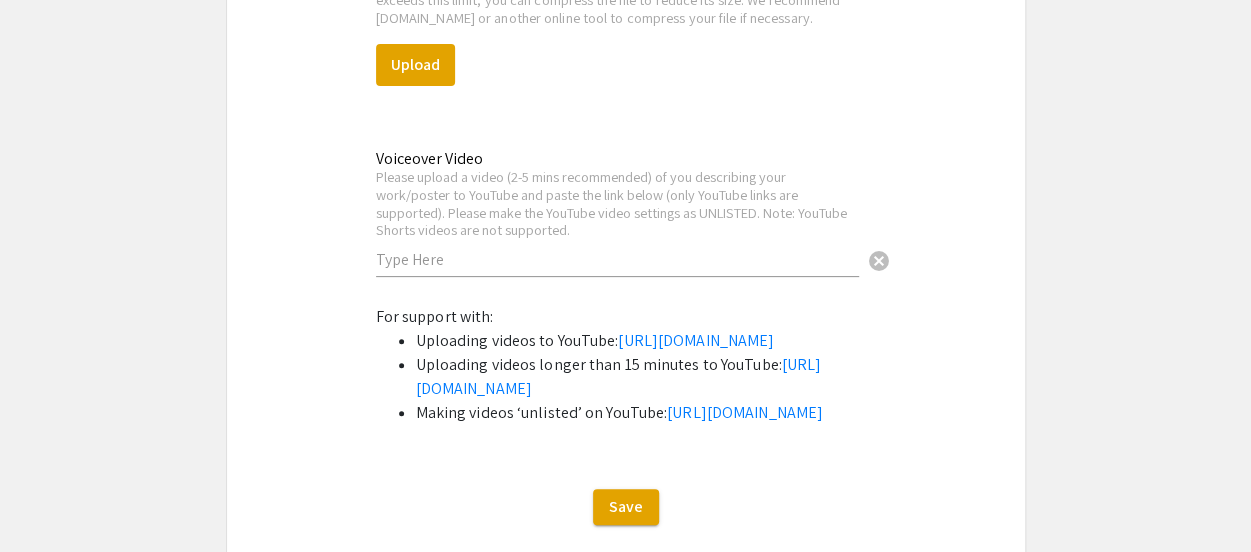scroll, scrollTop: 3893, scrollLeft: 0, axis: vertical 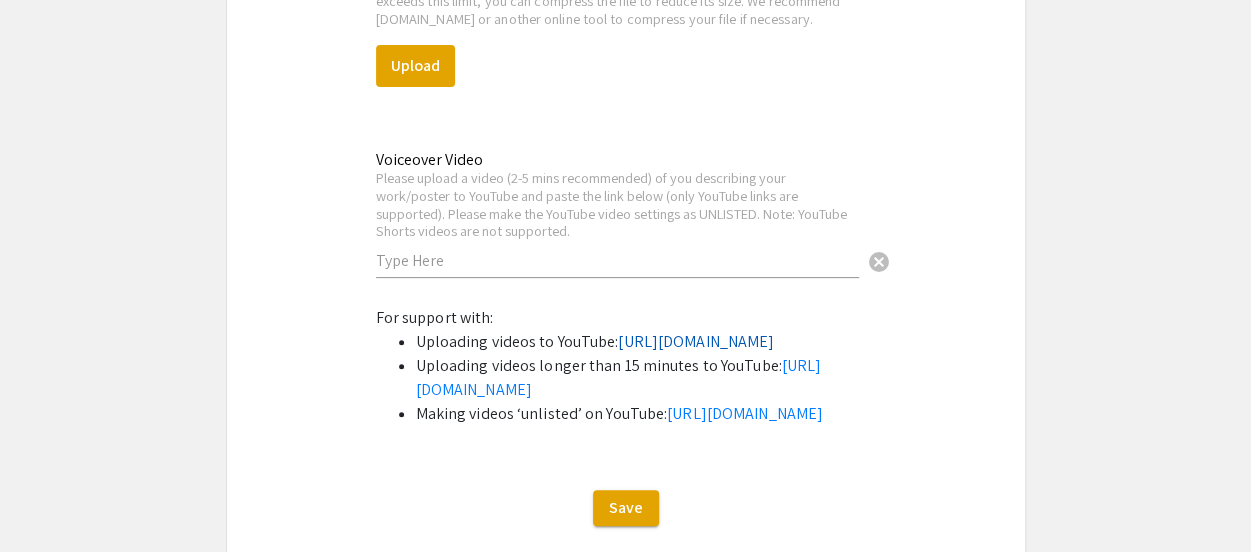 click on "[URL][DOMAIN_NAME]" 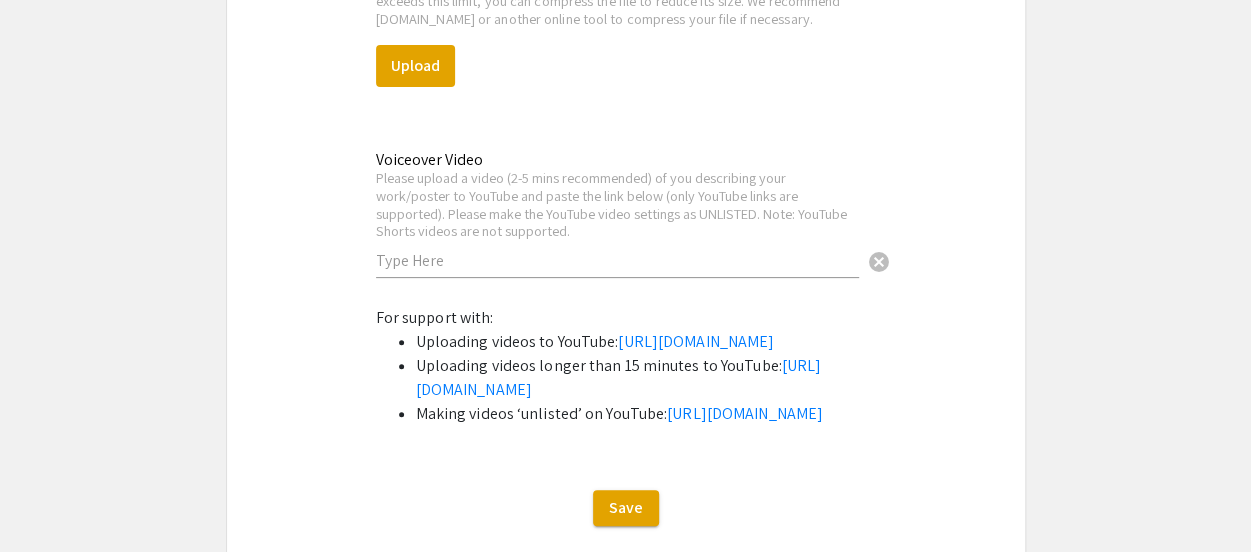click at bounding box center (617, 260) 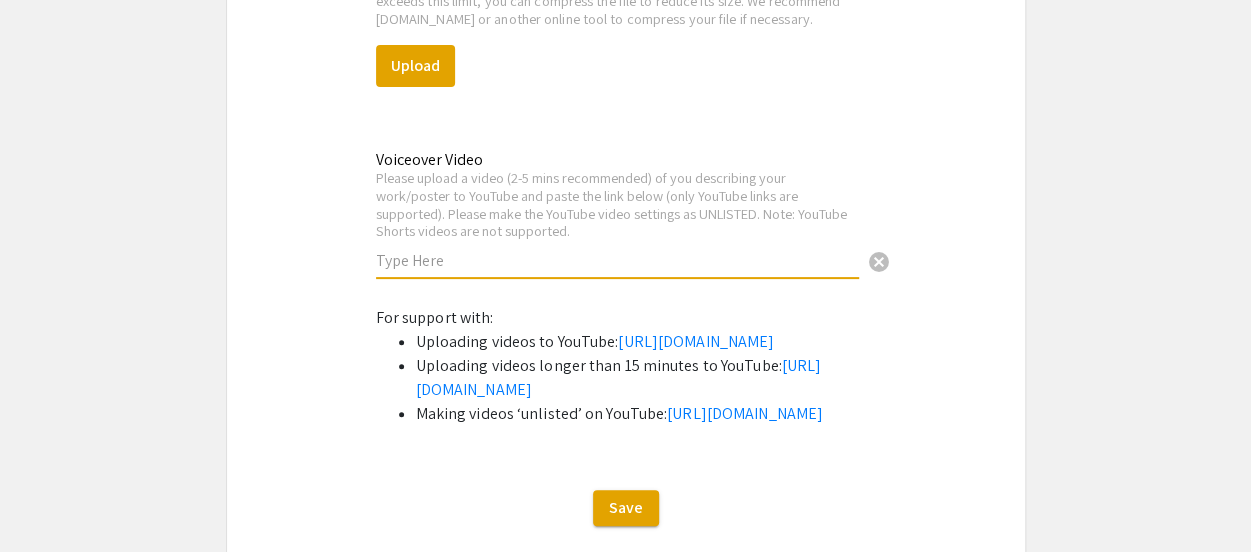 paste on "[URL][DOMAIN_NAME]" 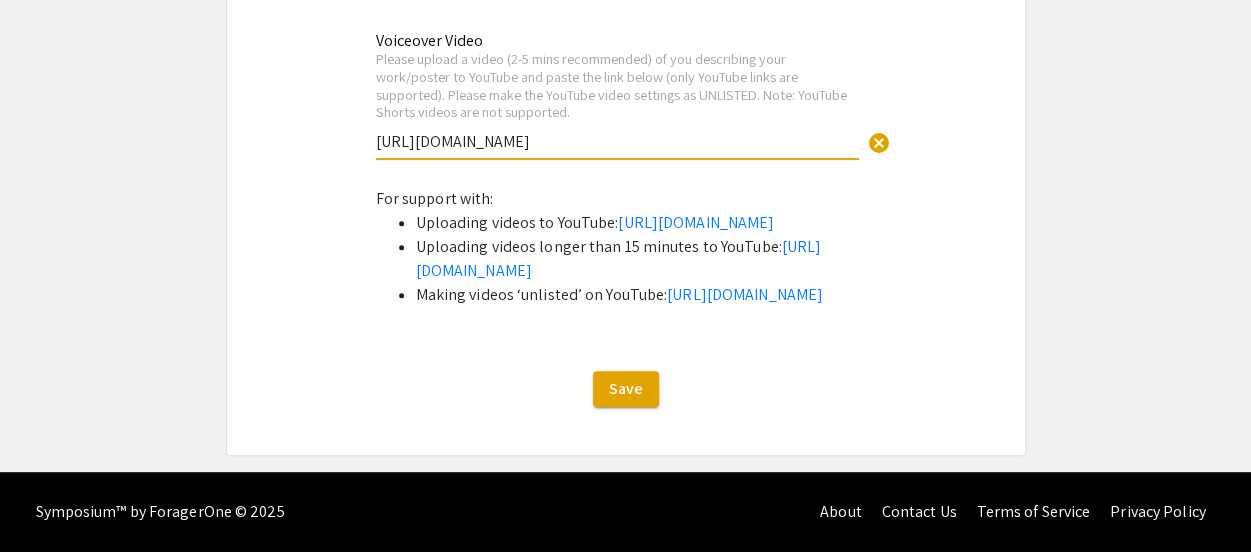 scroll, scrollTop: 4080, scrollLeft: 0, axis: vertical 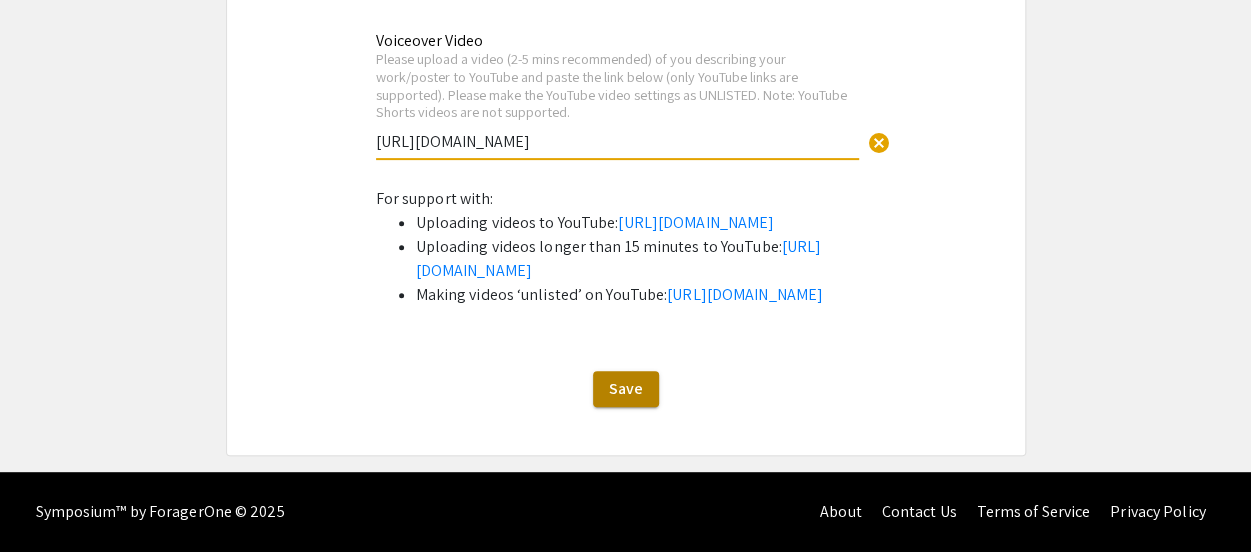 type on "[URL][DOMAIN_NAME]" 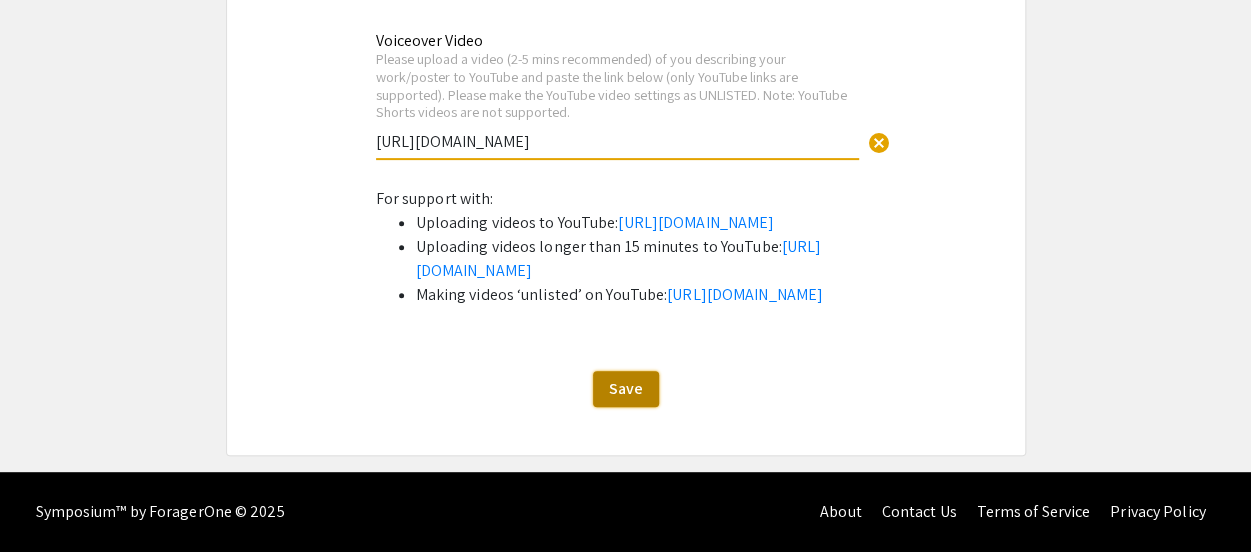 click on "Save" 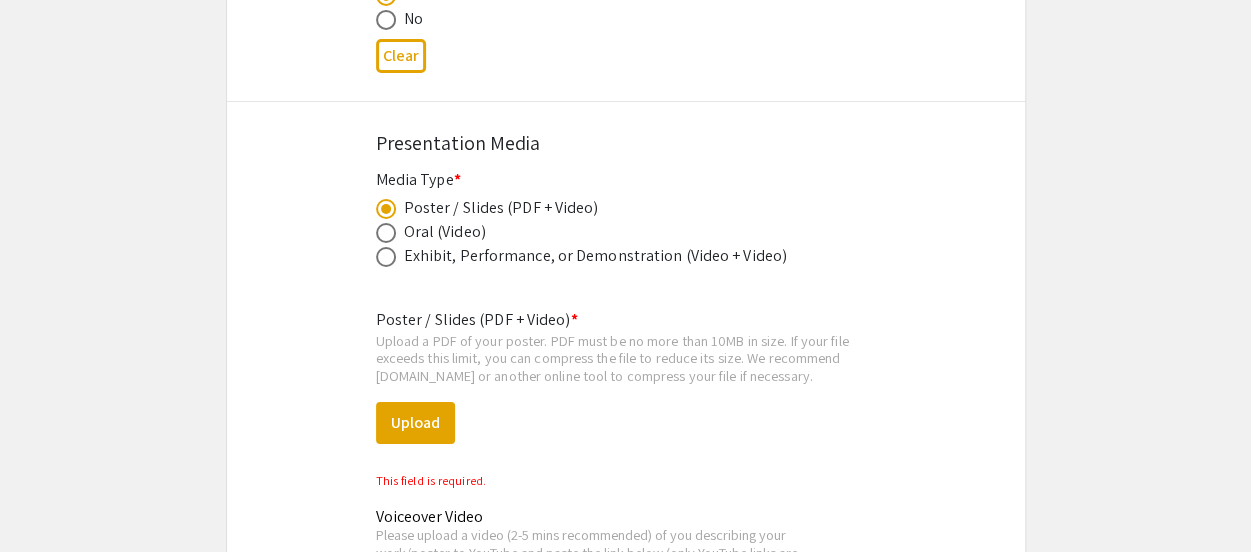 scroll, scrollTop: 3534, scrollLeft: 0, axis: vertical 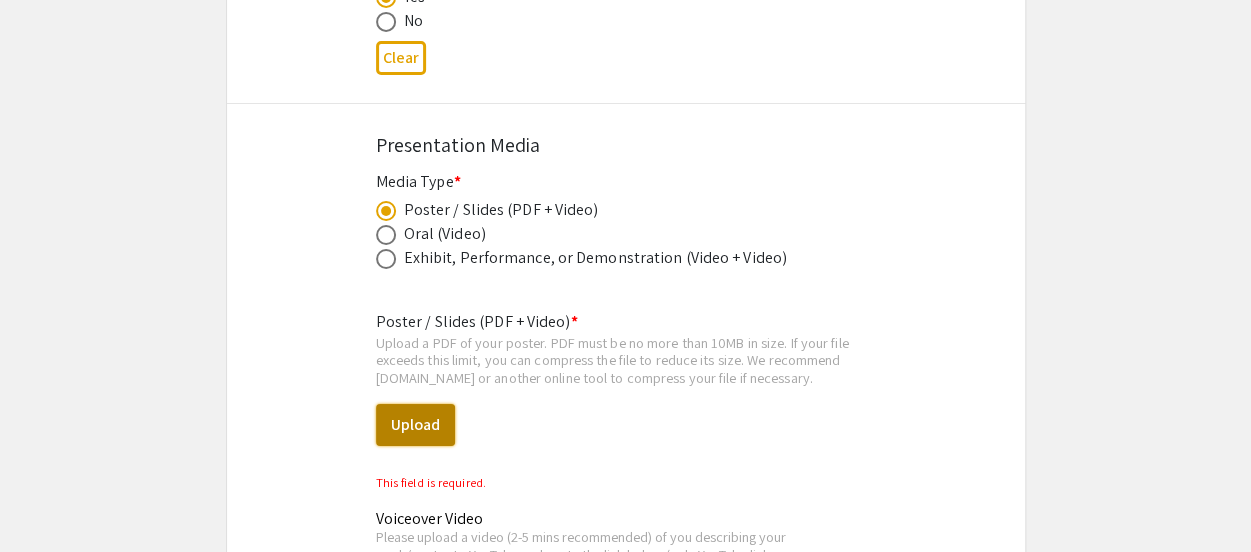 click on "Upload" at bounding box center [415, 425] 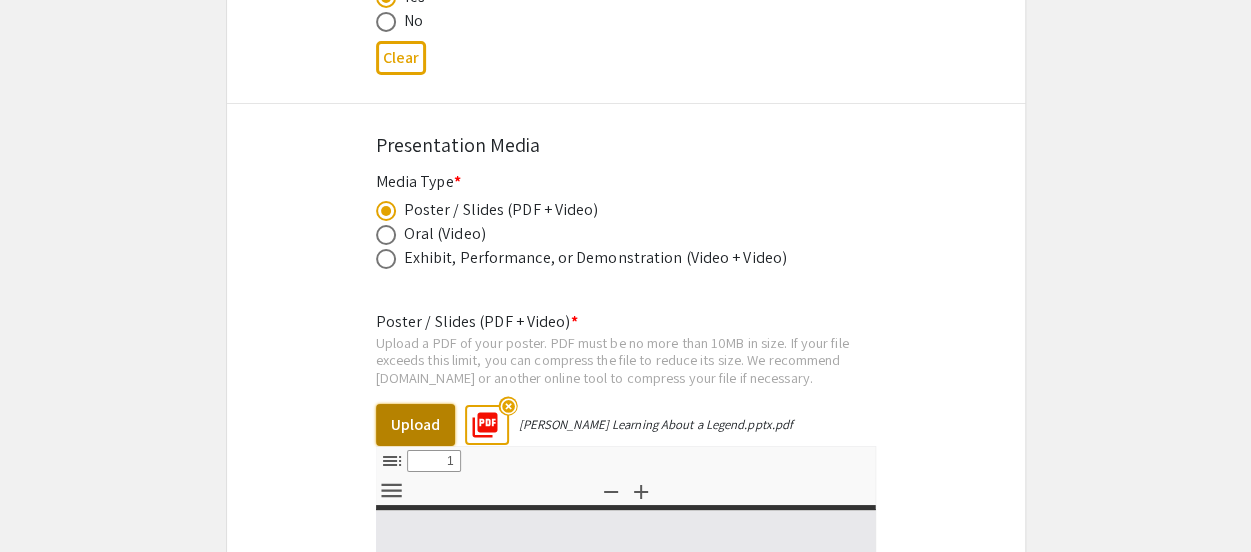 select on "custom" 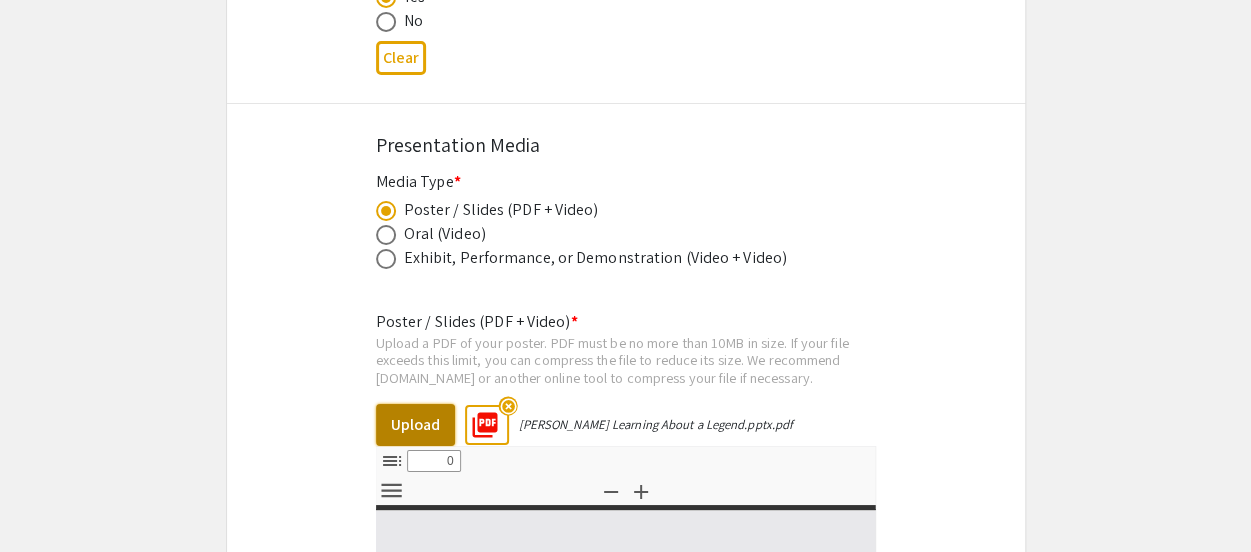 select on "custom" 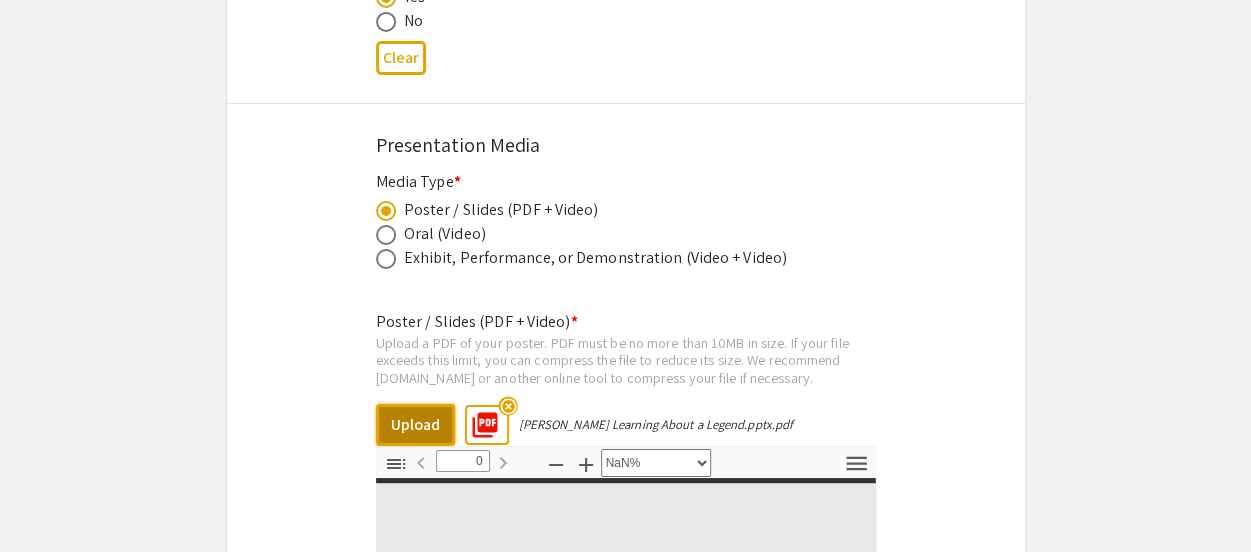 type on "1" 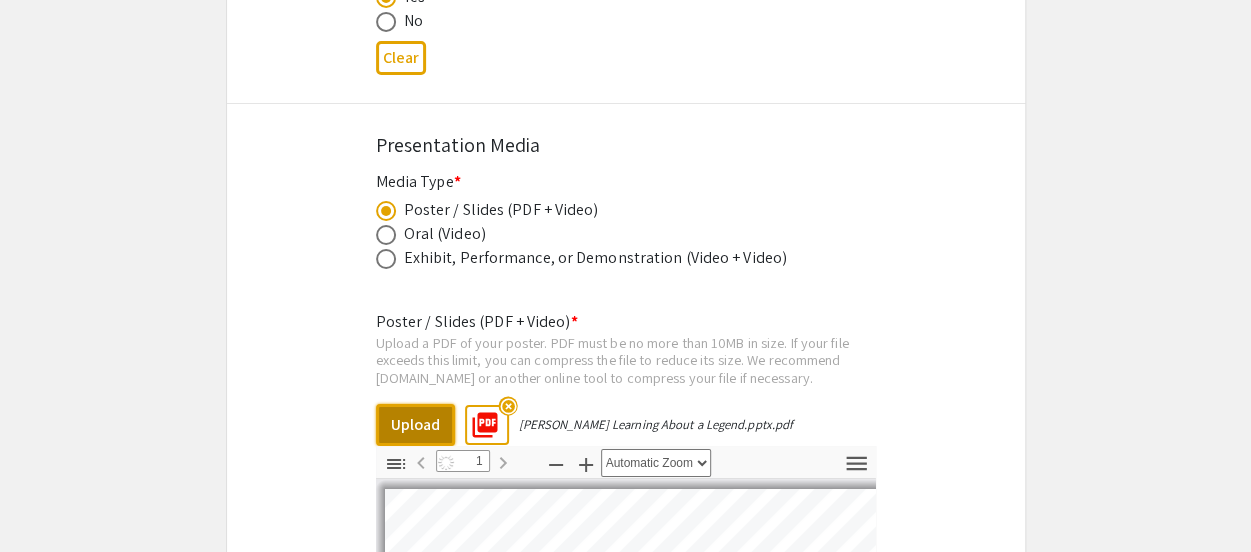 select on "auto" 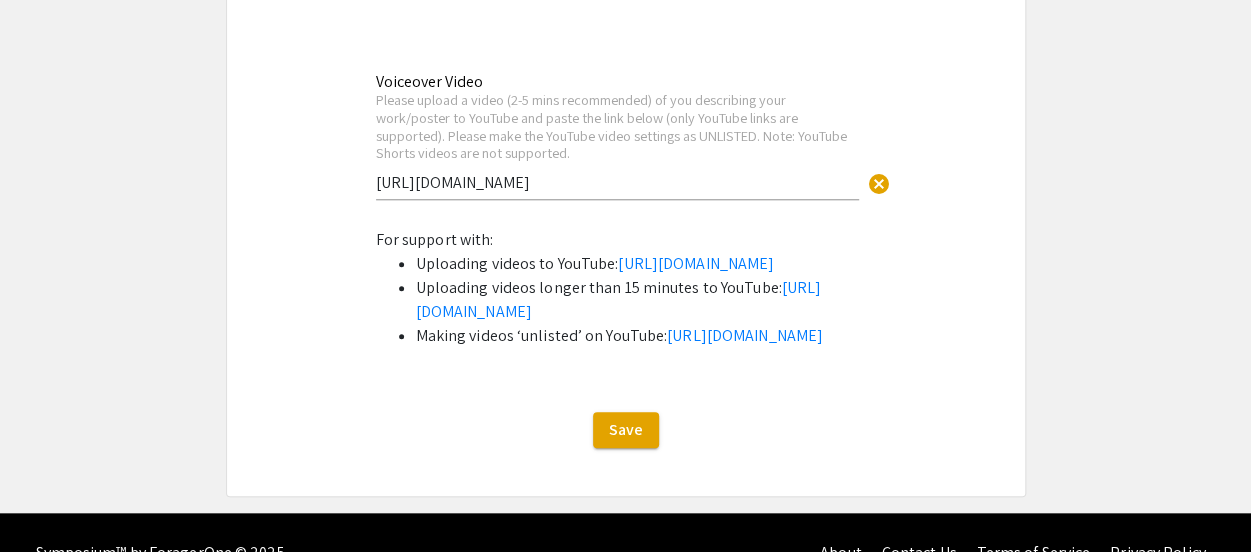 scroll, scrollTop: 4630, scrollLeft: 0, axis: vertical 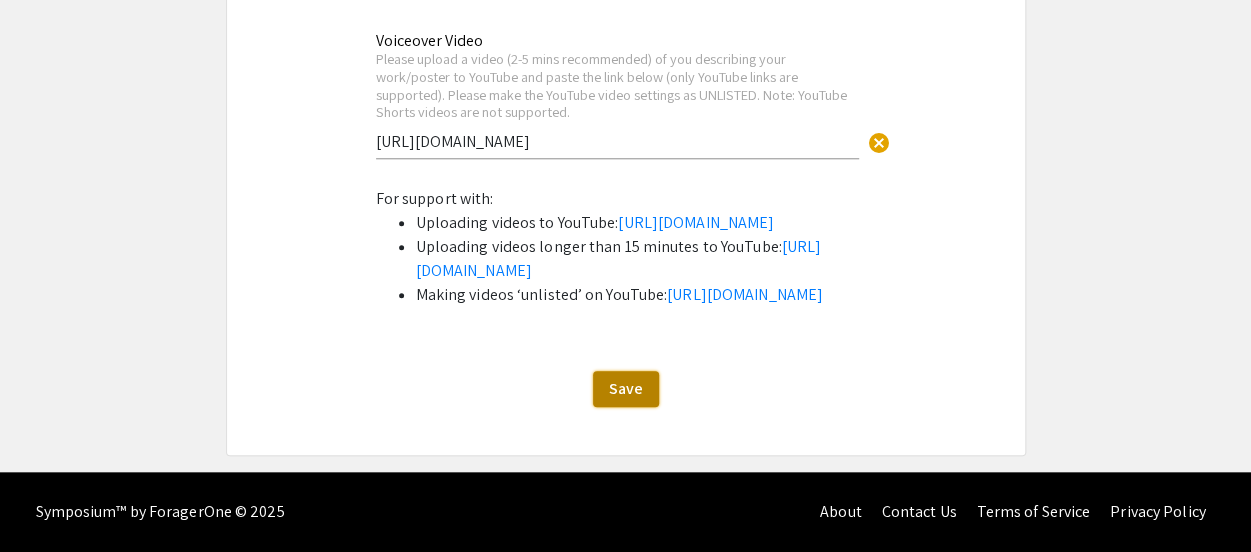 click on "Save" 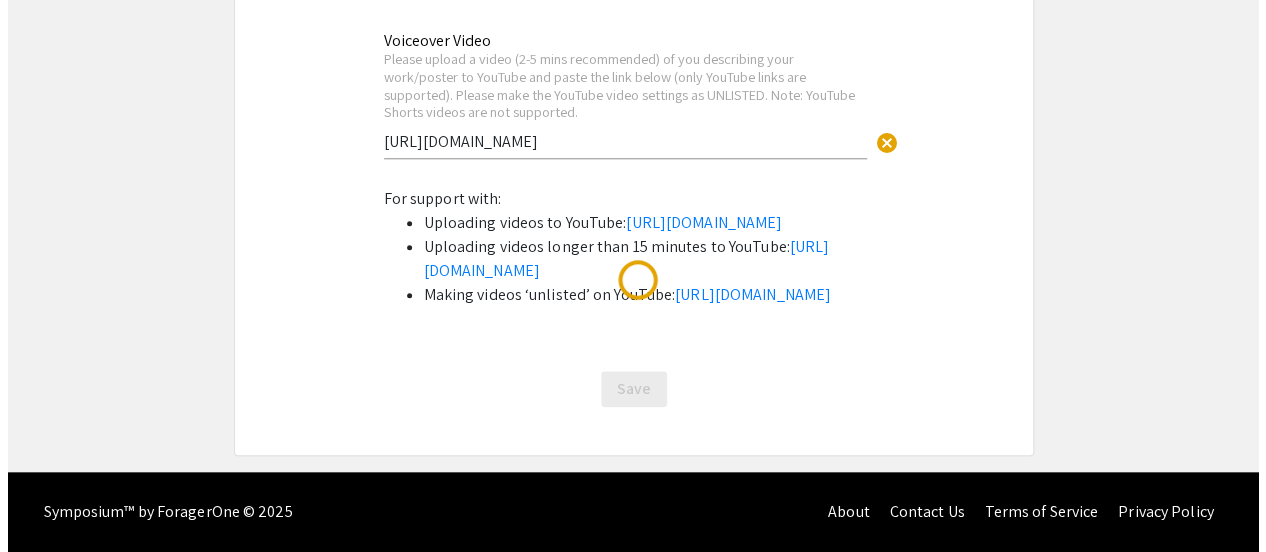 scroll, scrollTop: 0, scrollLeft: 0, axis: both 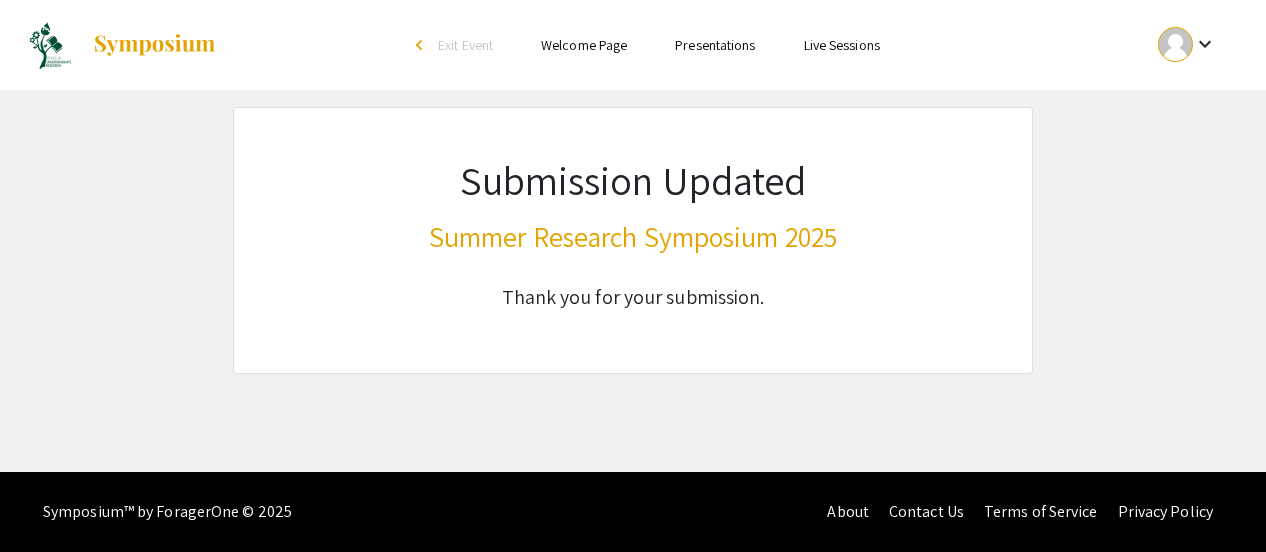 click at bounding box center (1175, 44) 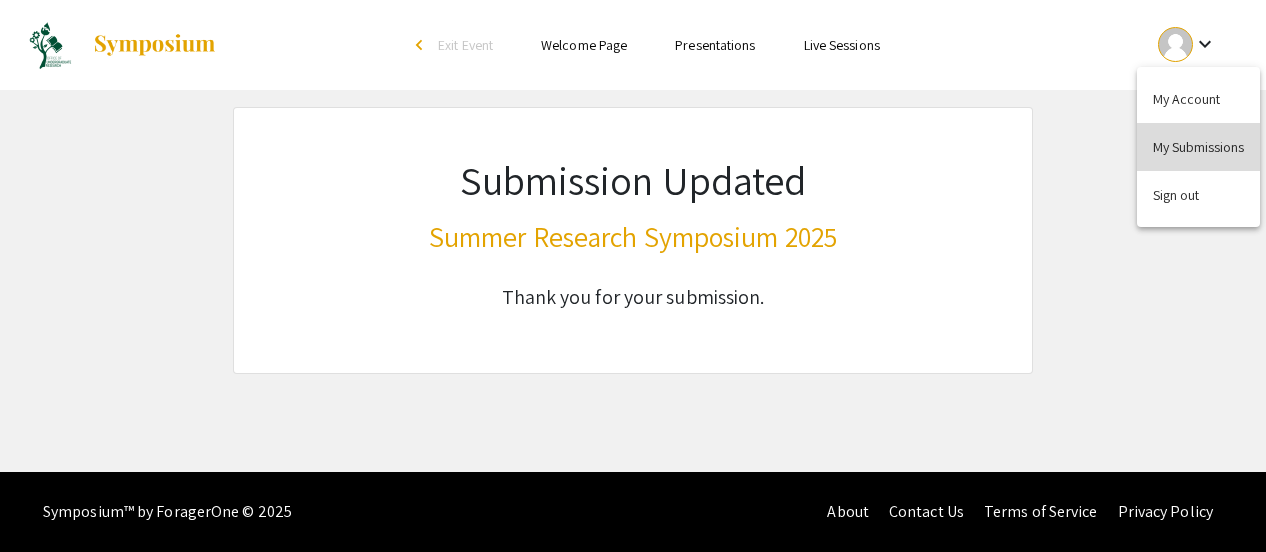 click on "My Submissions" at bounding box center [1198, 147] 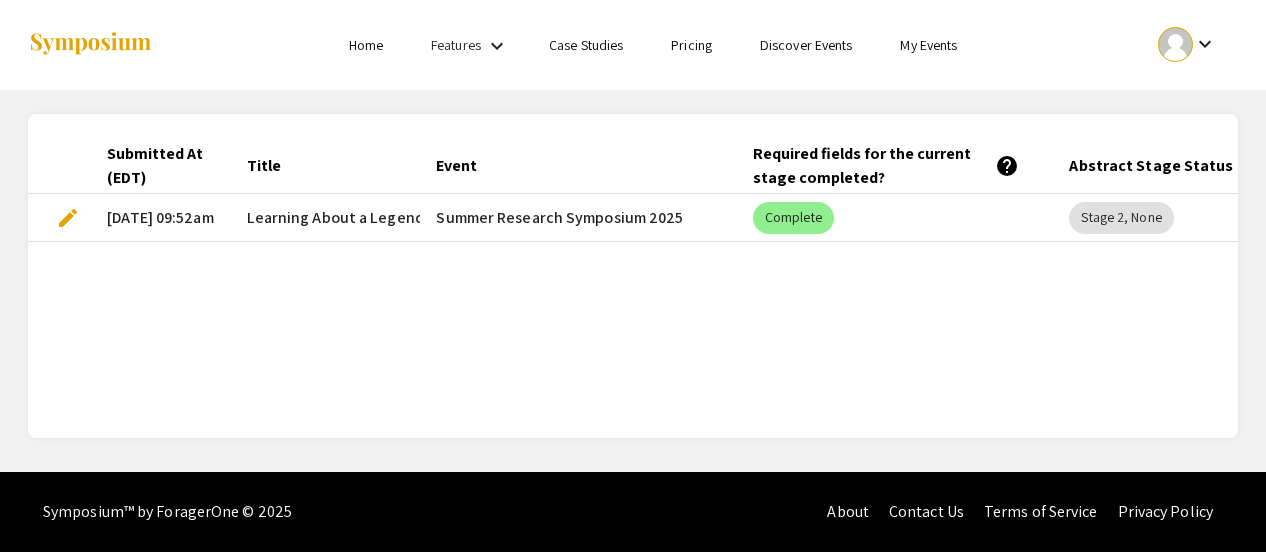 scroll, scrollTop: 0, scrollLeft: 132, axis: horizontal 